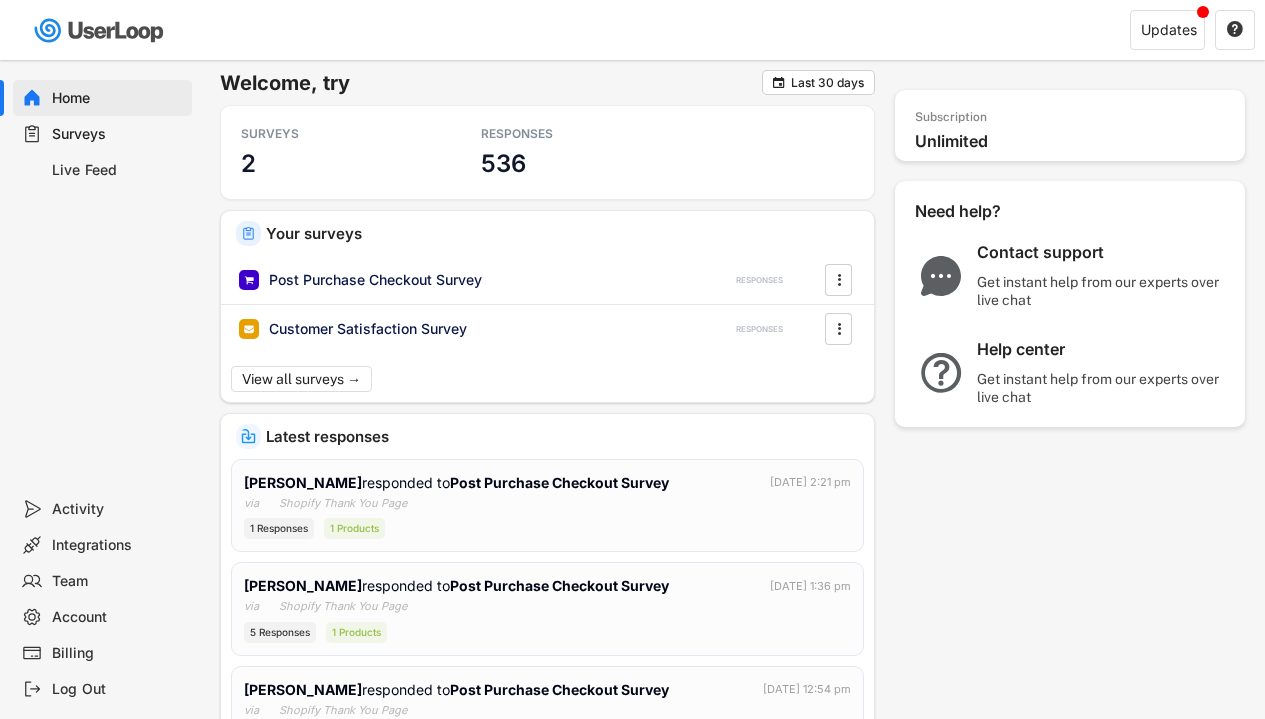 scroll, scrollTop: 0, scrollLeft: 0, axis: both 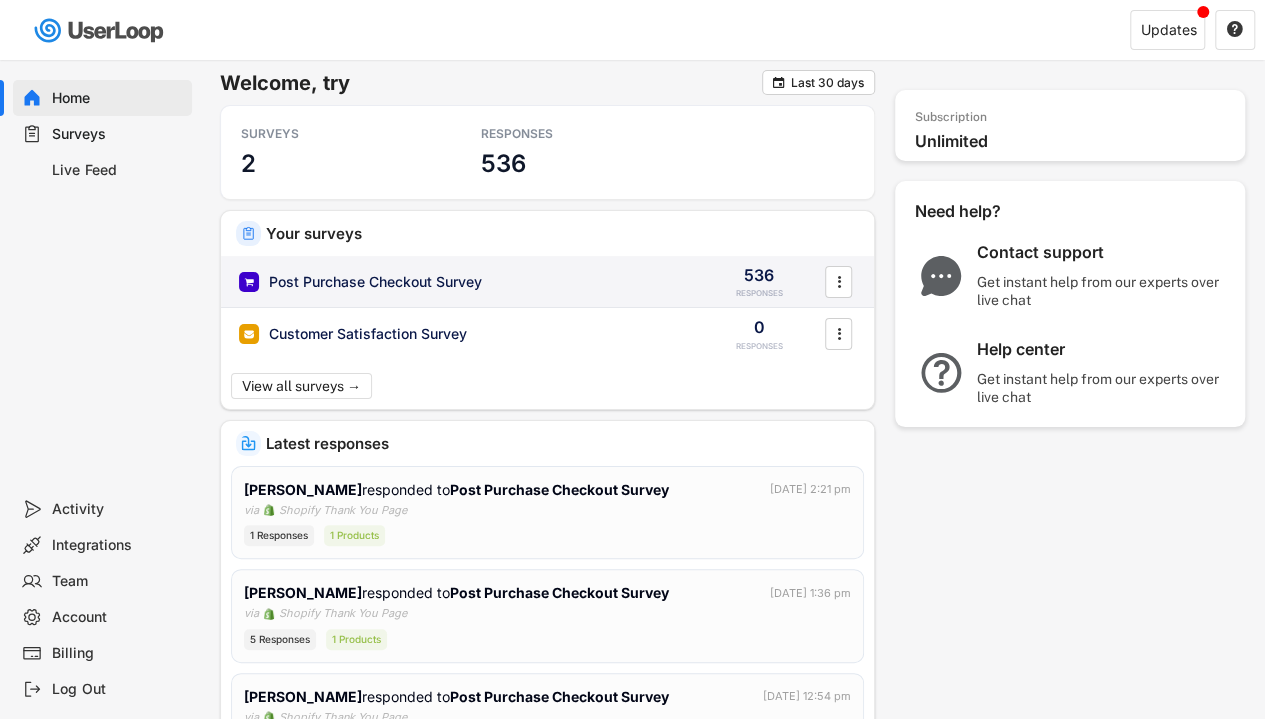 click on "Post Purchase Checkout Survey 536 RESPONSES
" at bounding box center [547, 282] 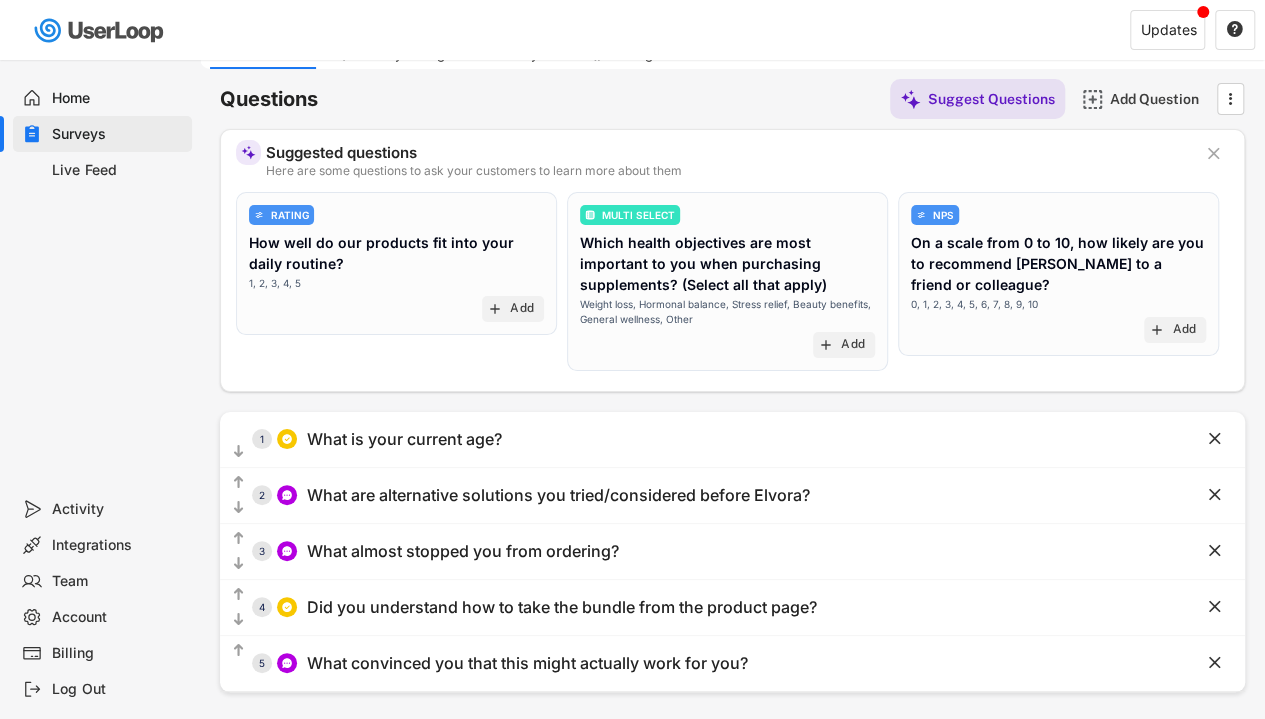 scroll, scrollTop: 0, scrollLeft: 0, axis: both 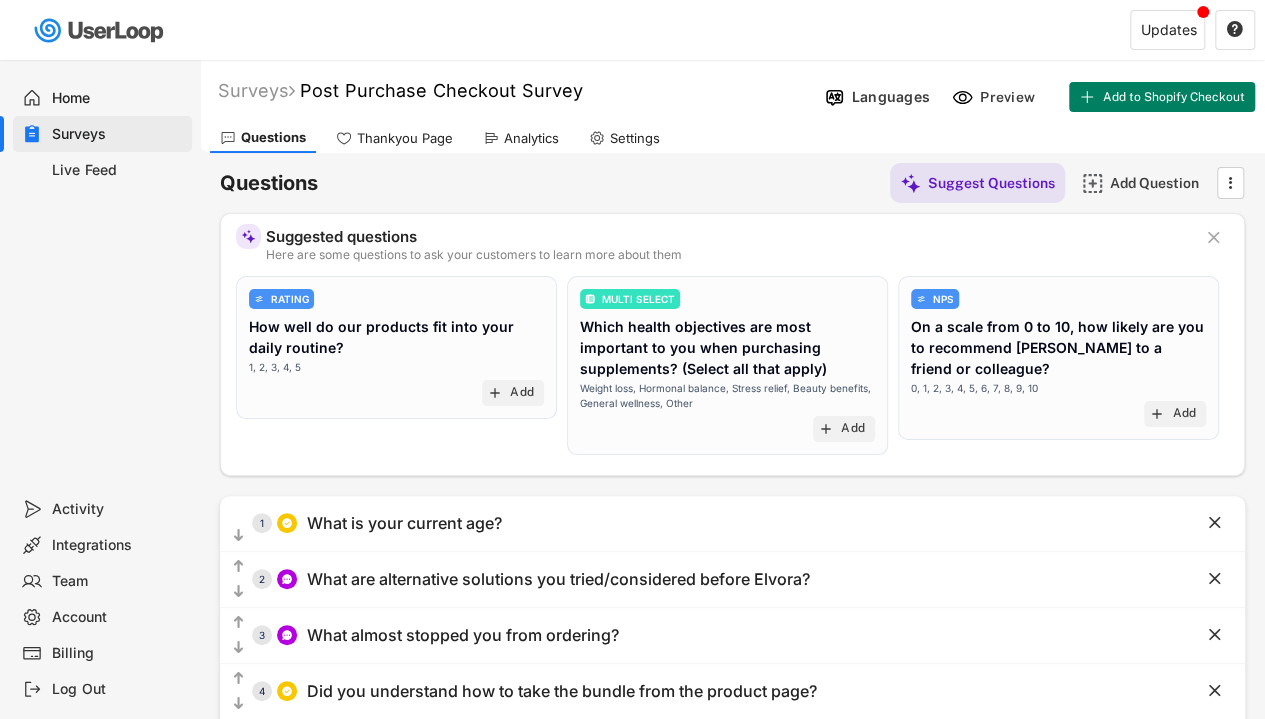 click on "Analytics" at bounding box center [521, 138] 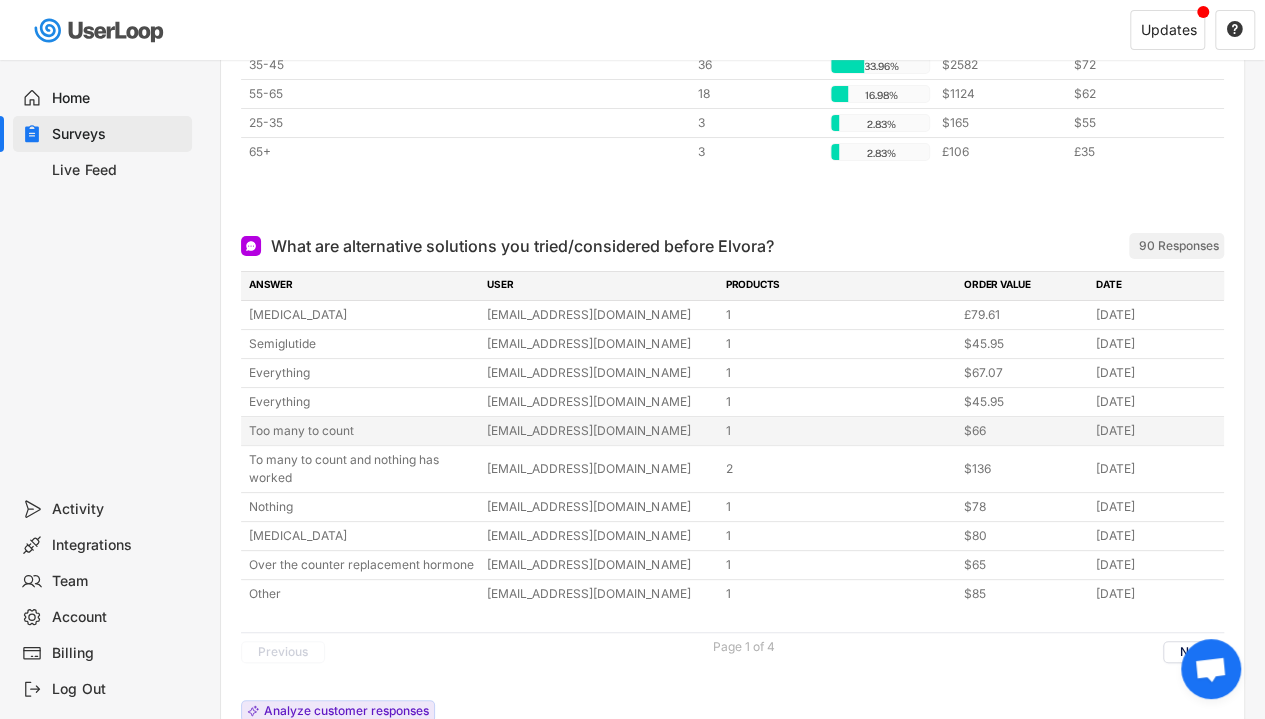 scroll, scrollTop: 0, scrollLeft: 0, axis: both 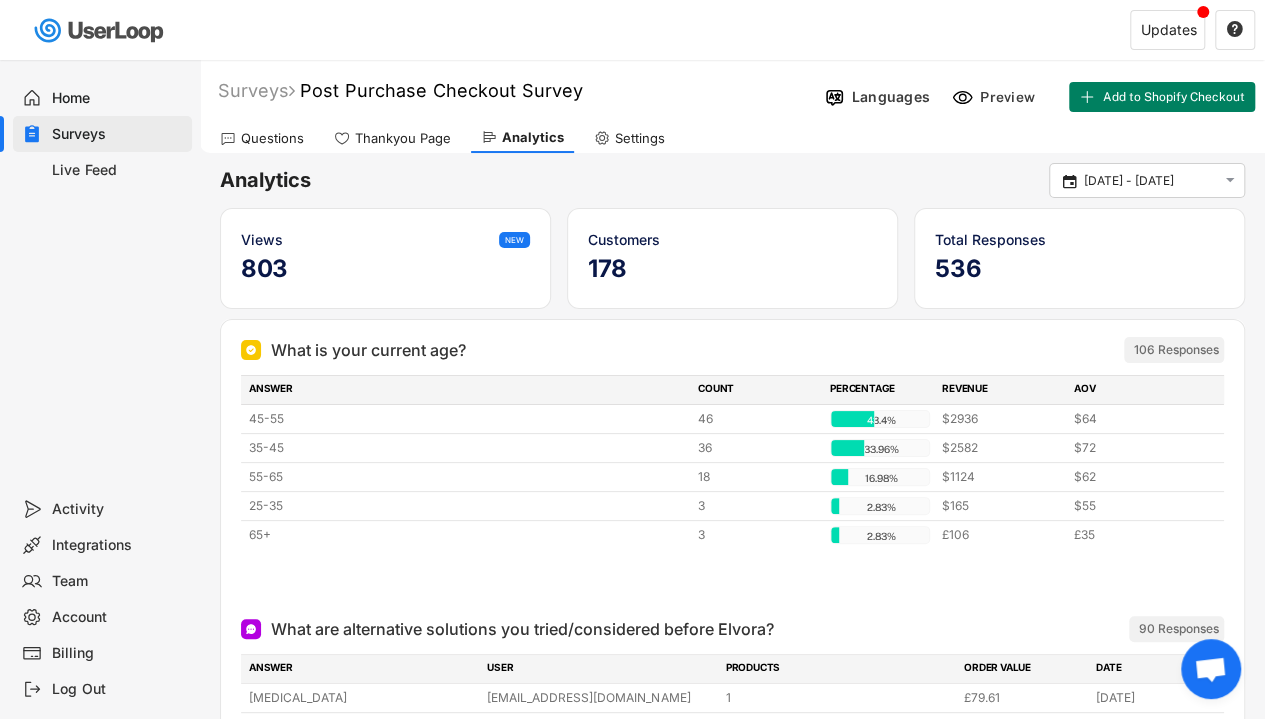 click on "Questions" at bounding box center [272, 138] 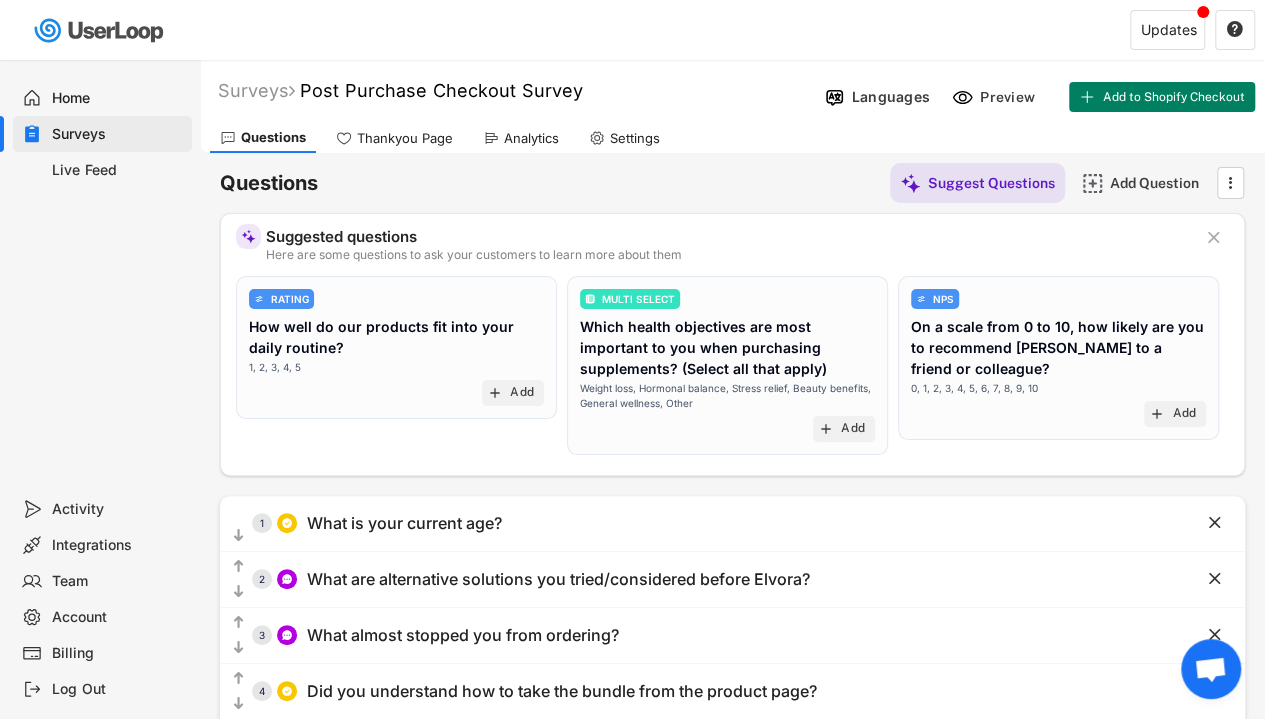 click on "Analytics" at bounding box center (521, 138) 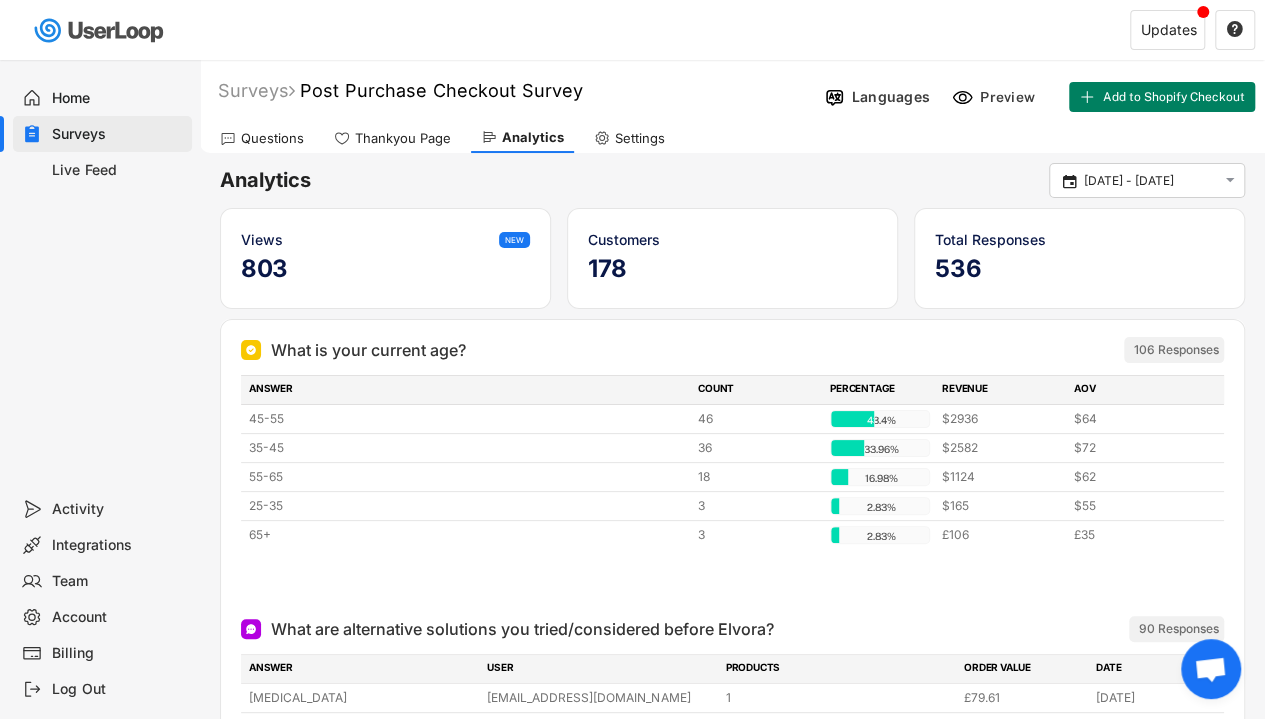click on "Surveys  Post Purchase Checkout Survey

Languages Preview Add to Shopify Checkout" 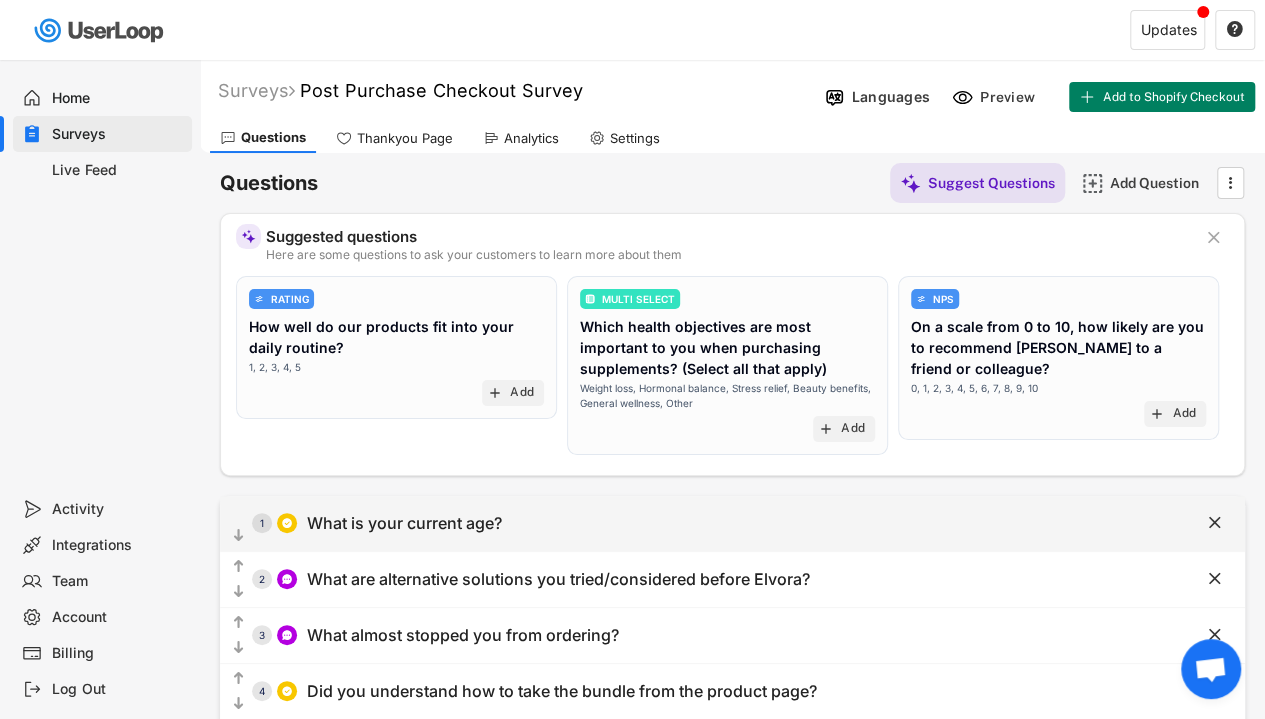 click on "" 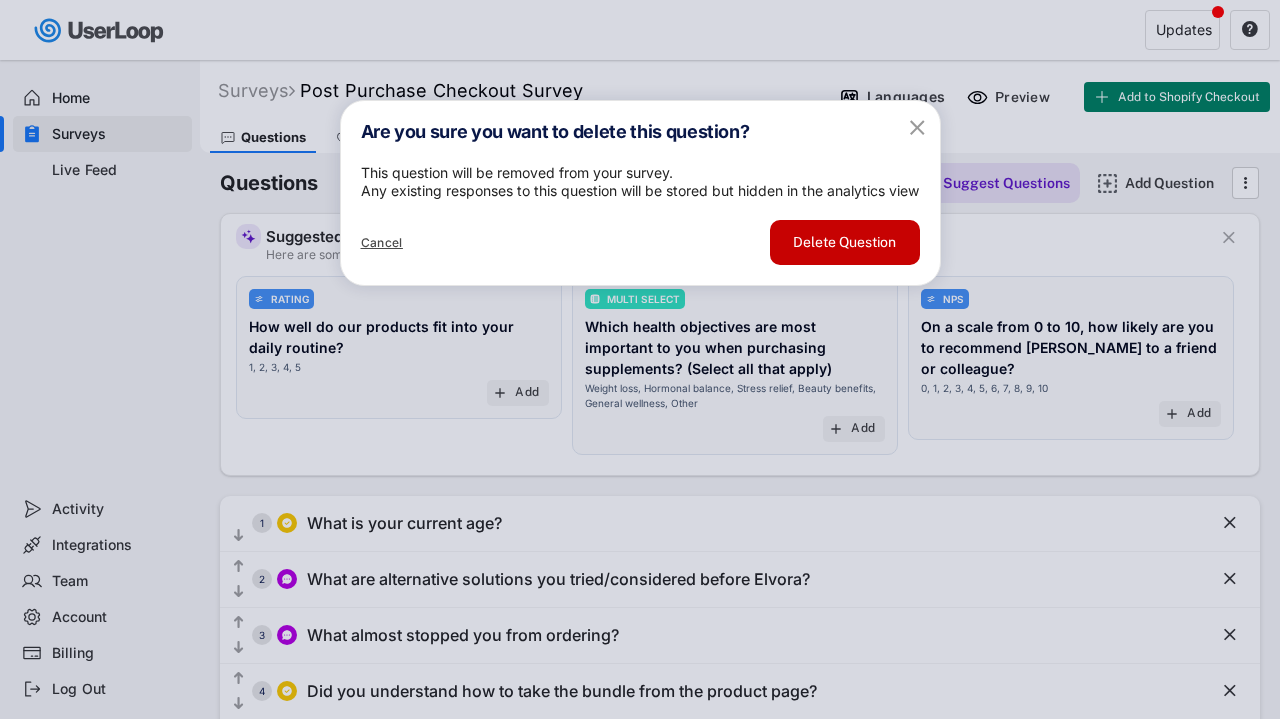 click on "Delete Question" at bounding box center (845, 242) 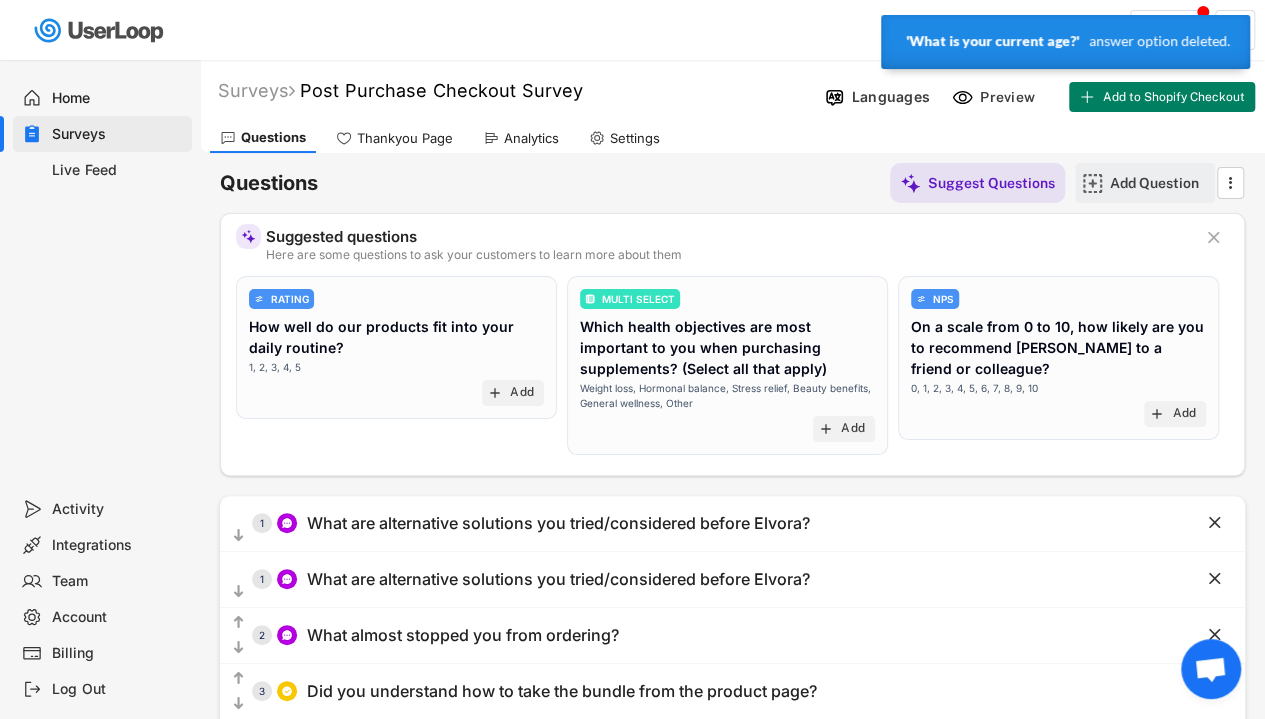 click on "Add Question" at bounding box center [1160, 183] 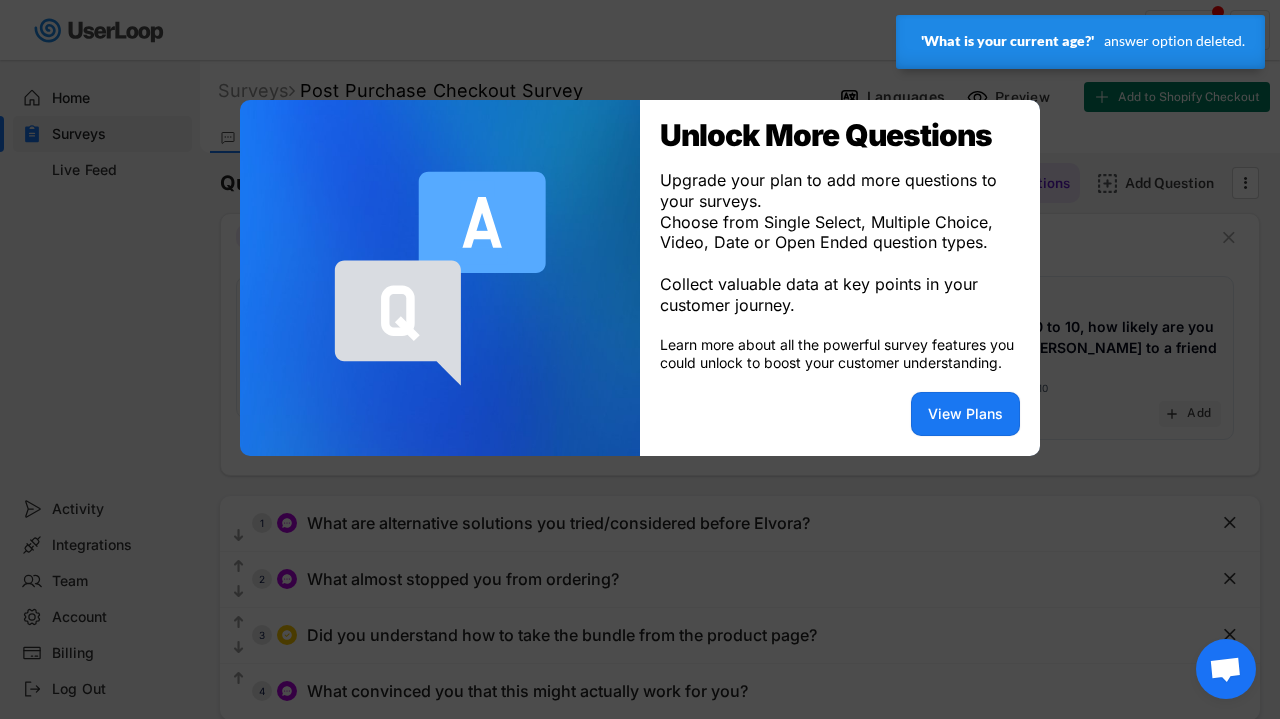 click at bounding box center [640, 359] 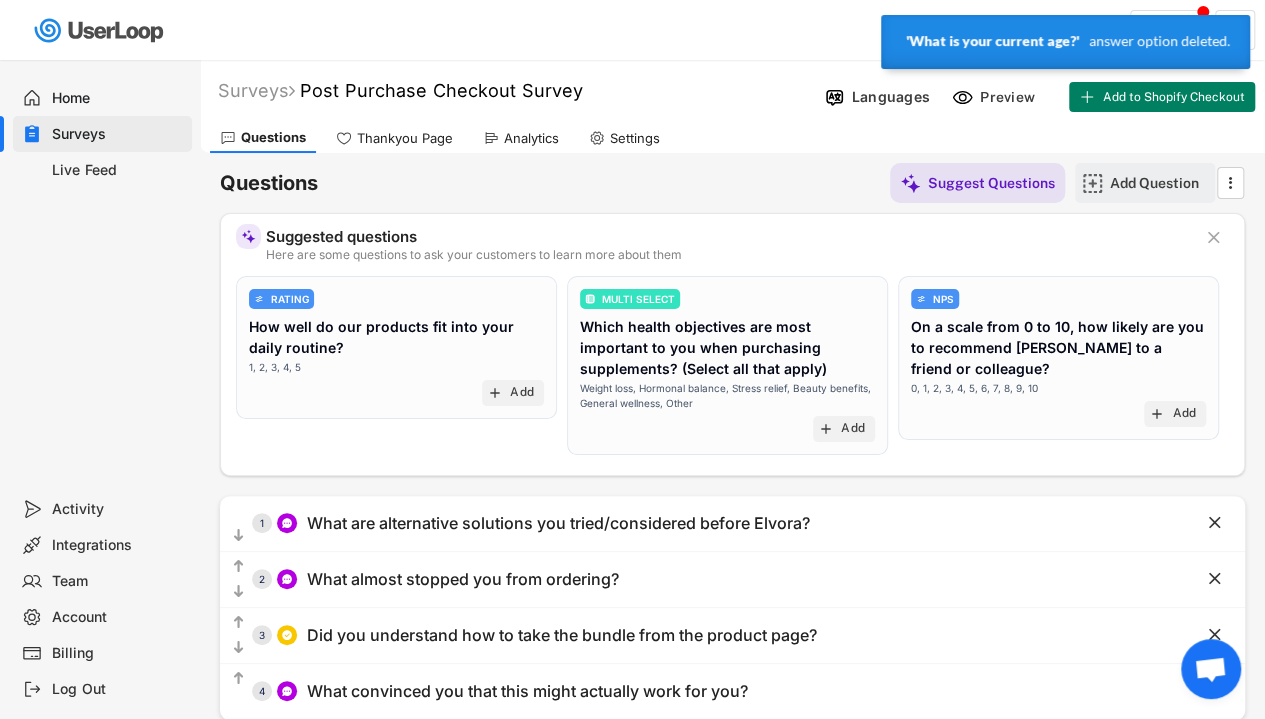 click on "Add Question" at bounding box center (1160, 183) 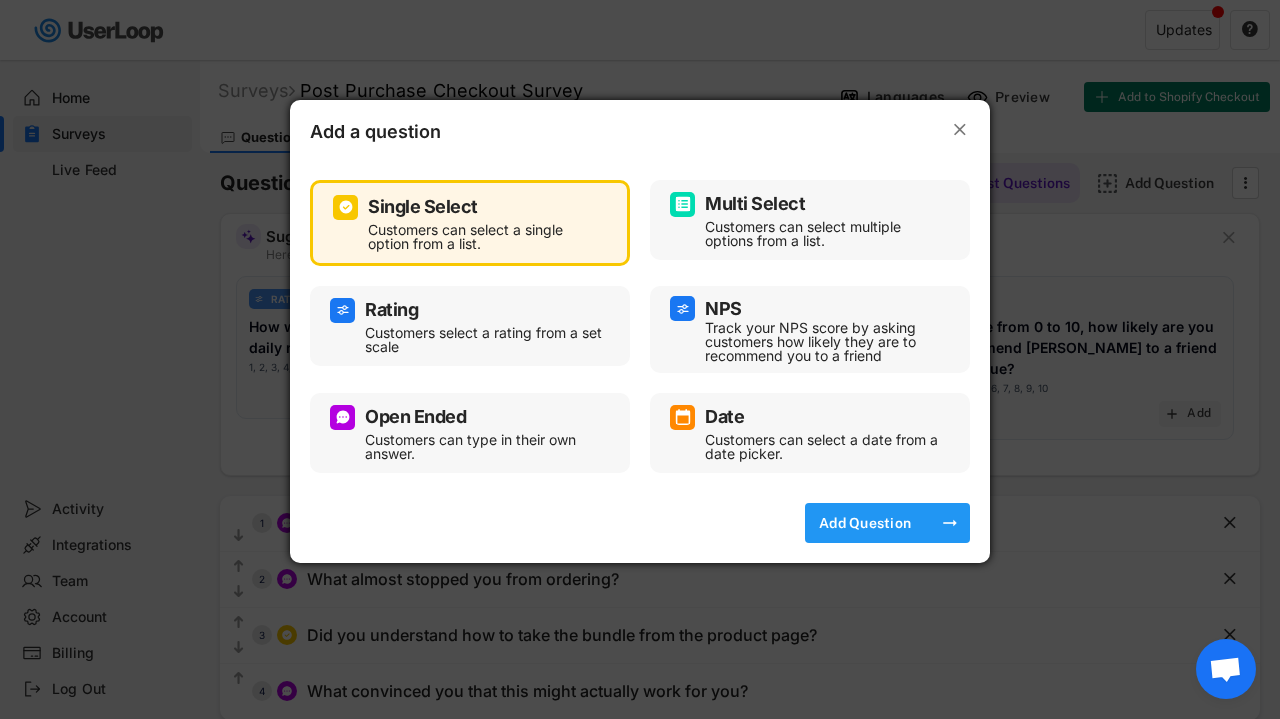 click on "Add Question" at bounding box center (865, 523) 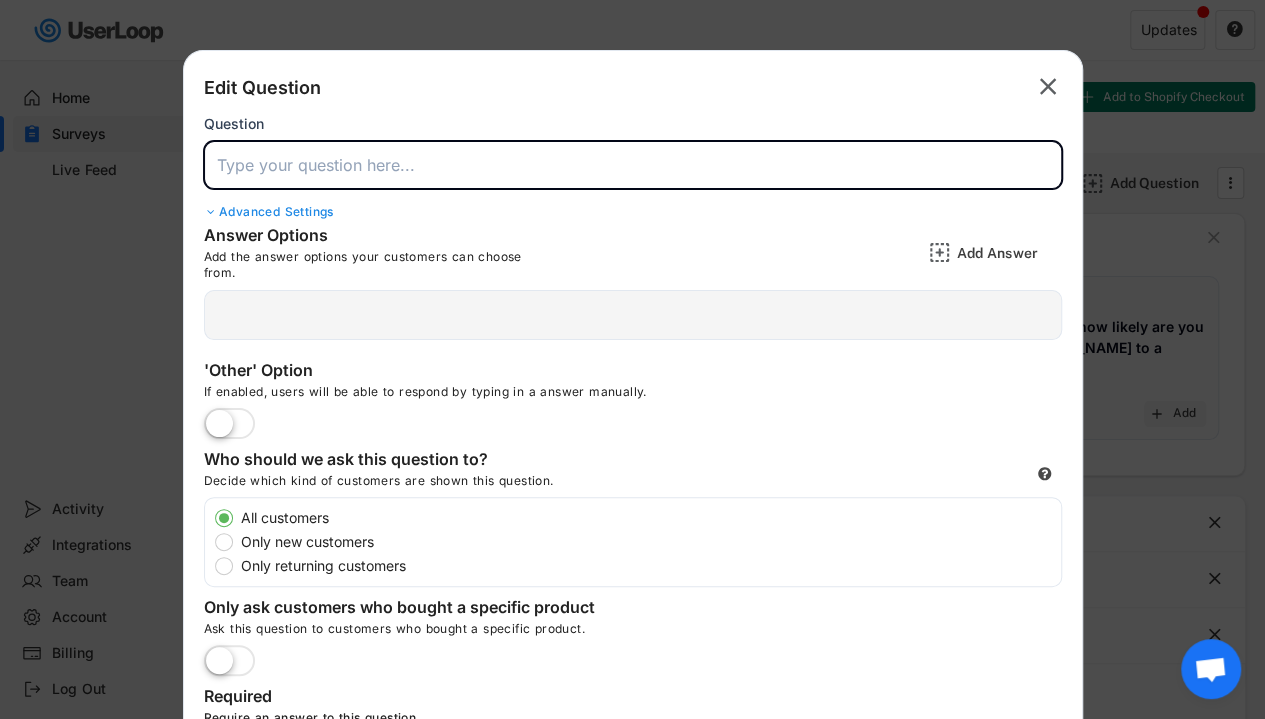 click at bounding box center [633, 165] 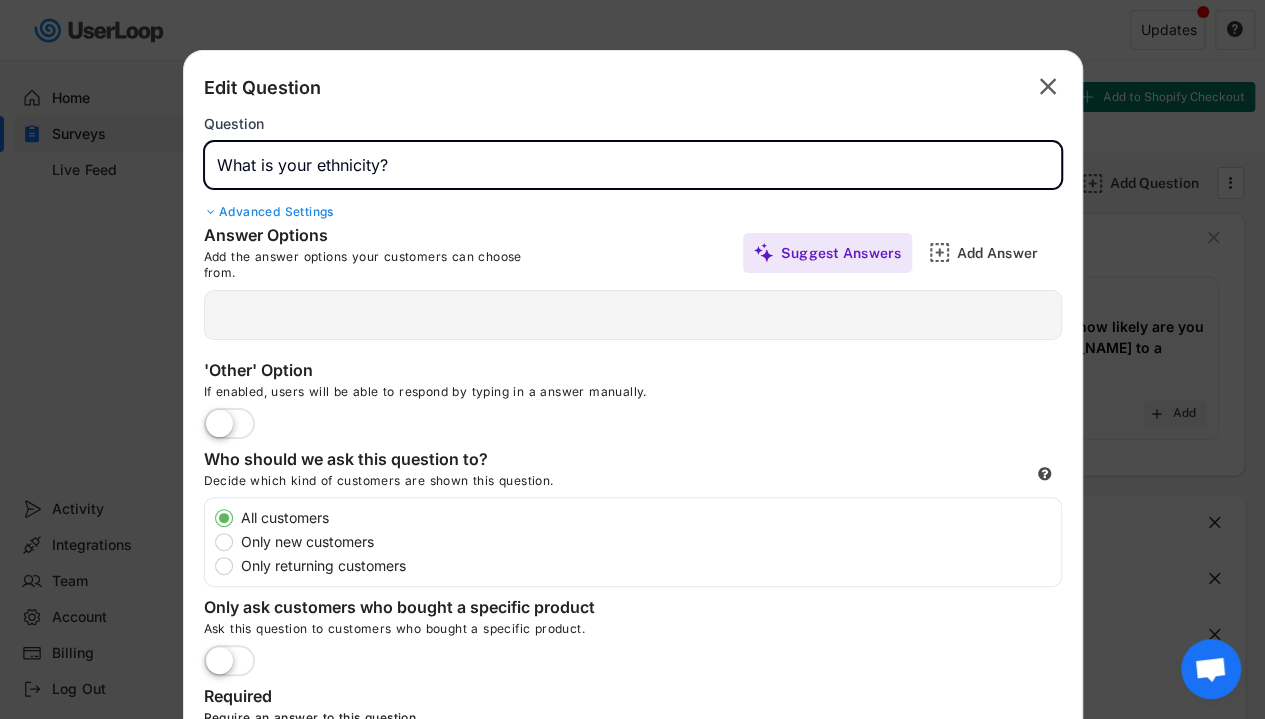 type on "What is your ethnicity?" 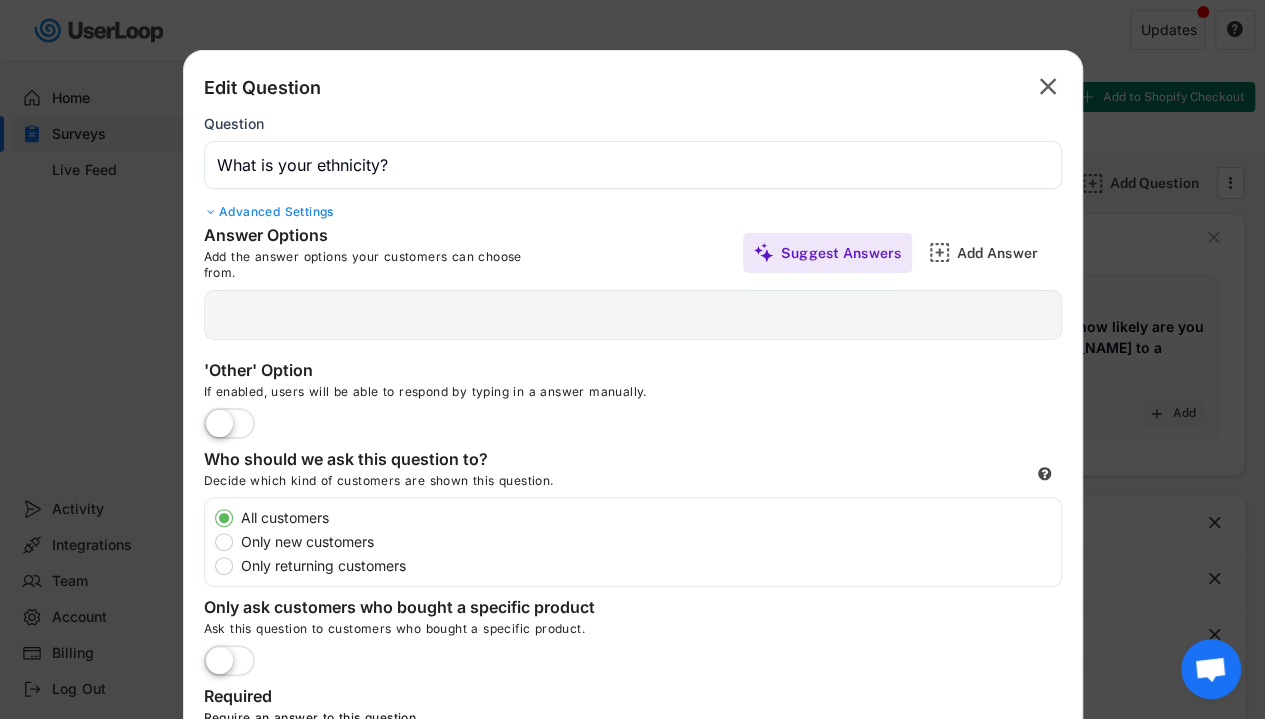 click at bounding box center (633, 315) 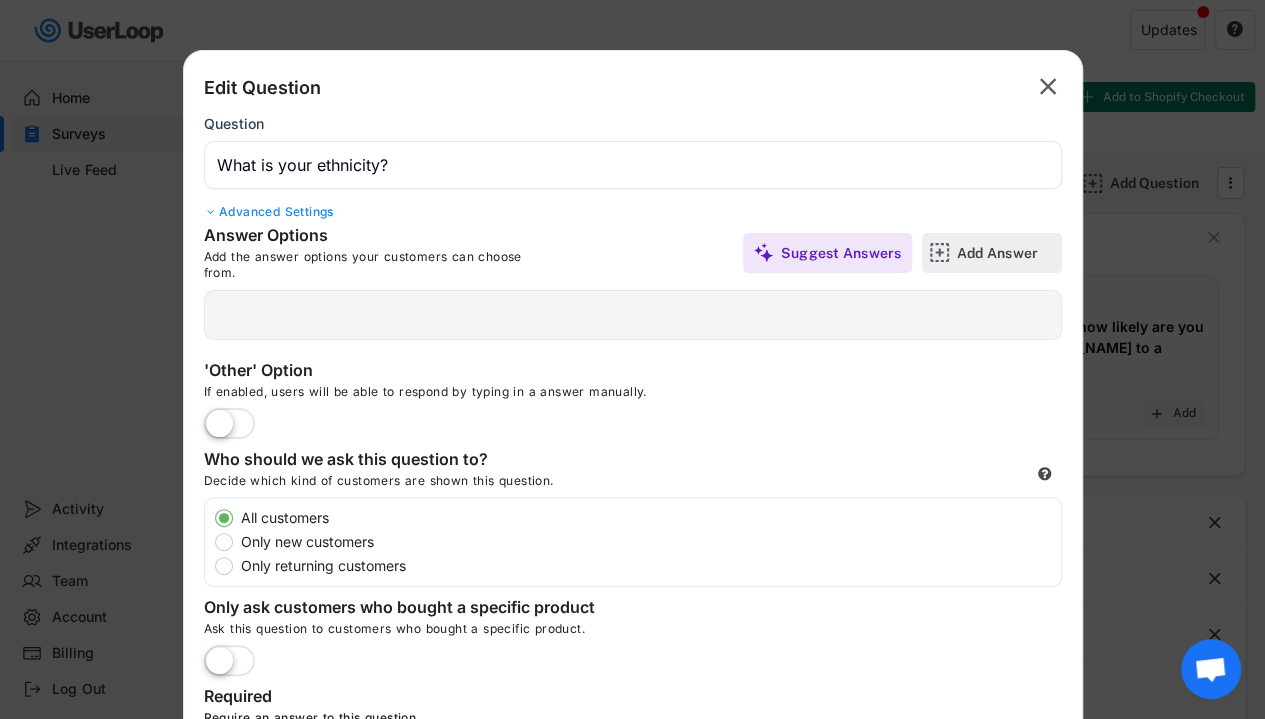 click on "Add Answer" at bounding box center (1007, 253) 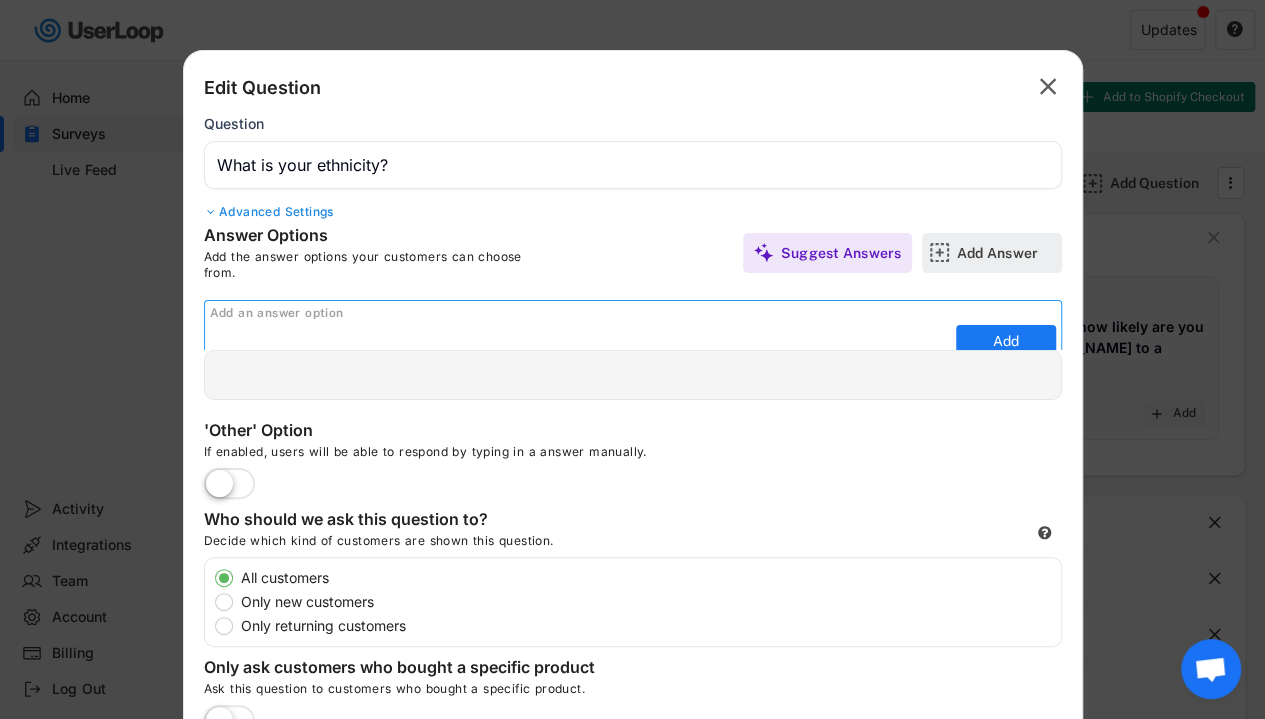 scroll, scrollTop: 0, scrollLeft: 0, axis: both 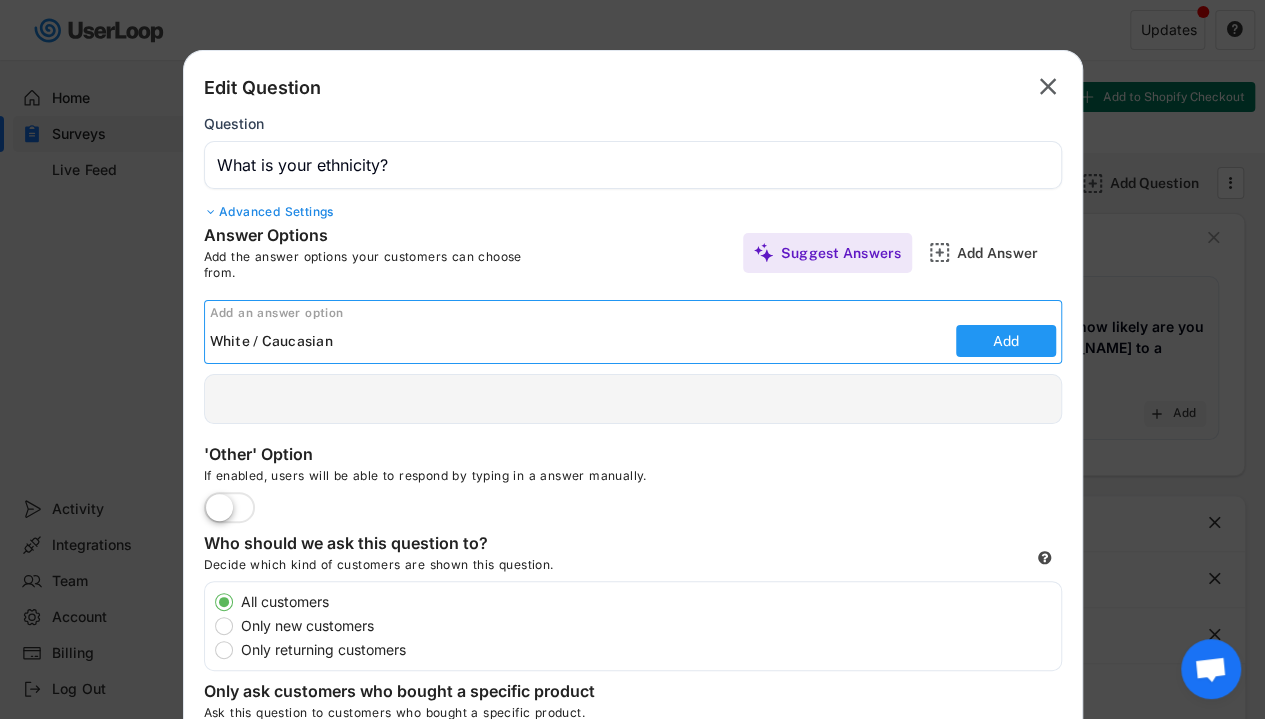 type on "White / Caucasian" 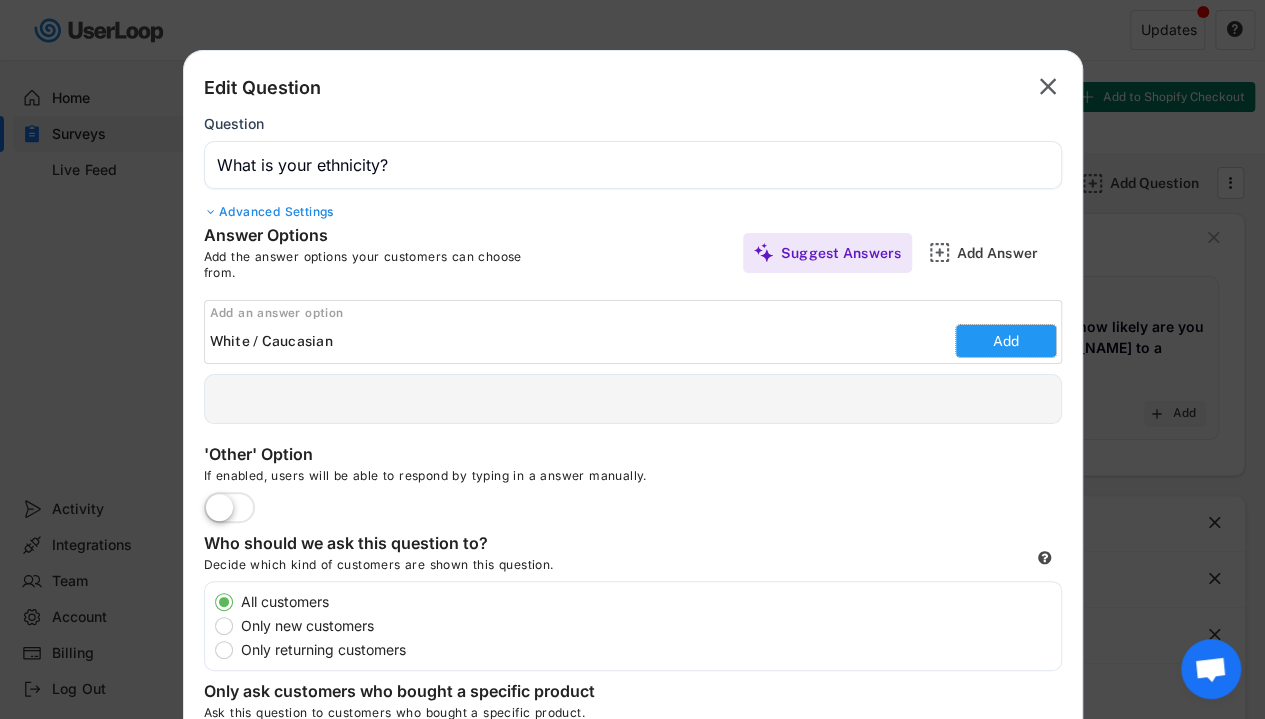click on "Add" at bounding box center (1006, 341) 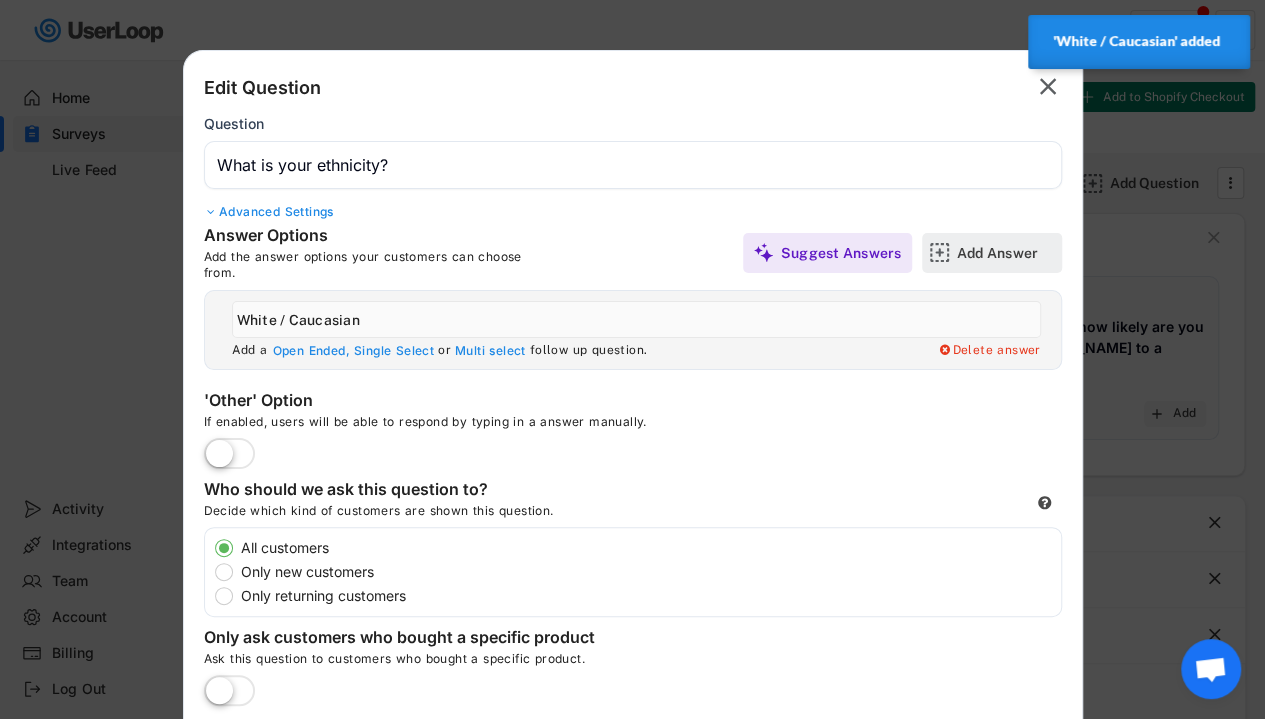 click on "Add Answer" at bounding box center [992, 253] 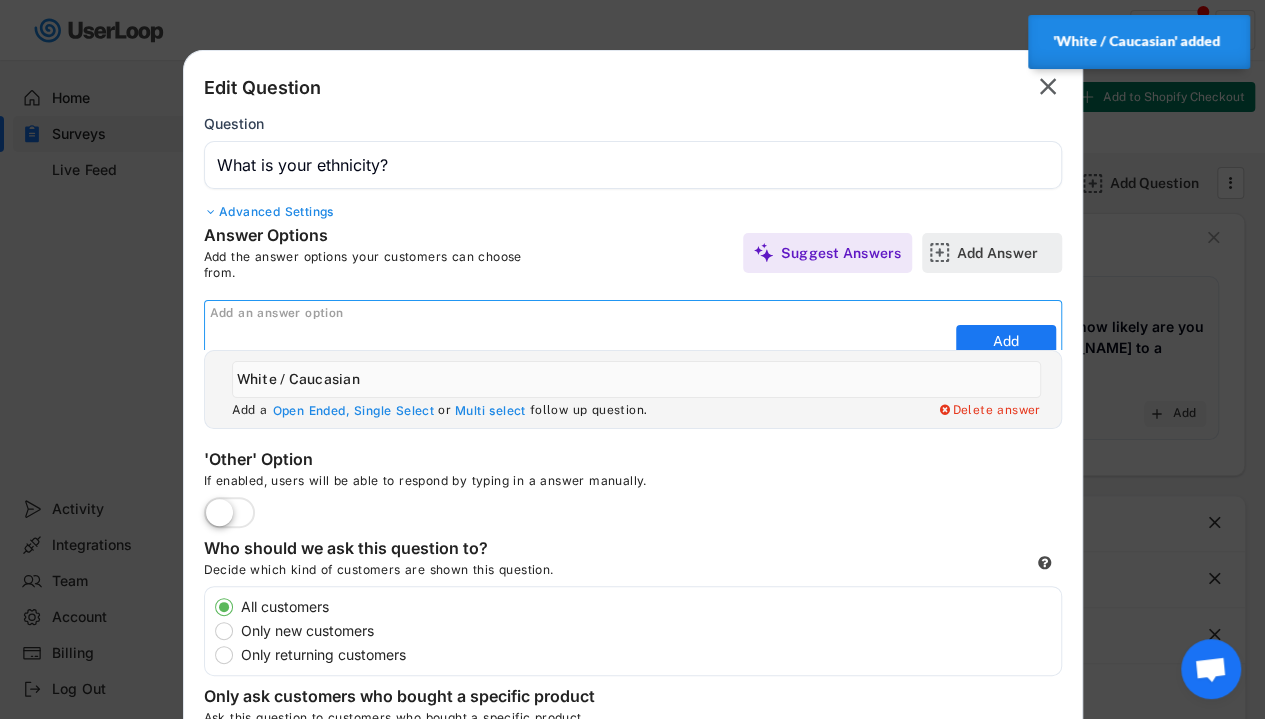 scroll, scrollTop: 0, scrollLeft: 0, axis: both 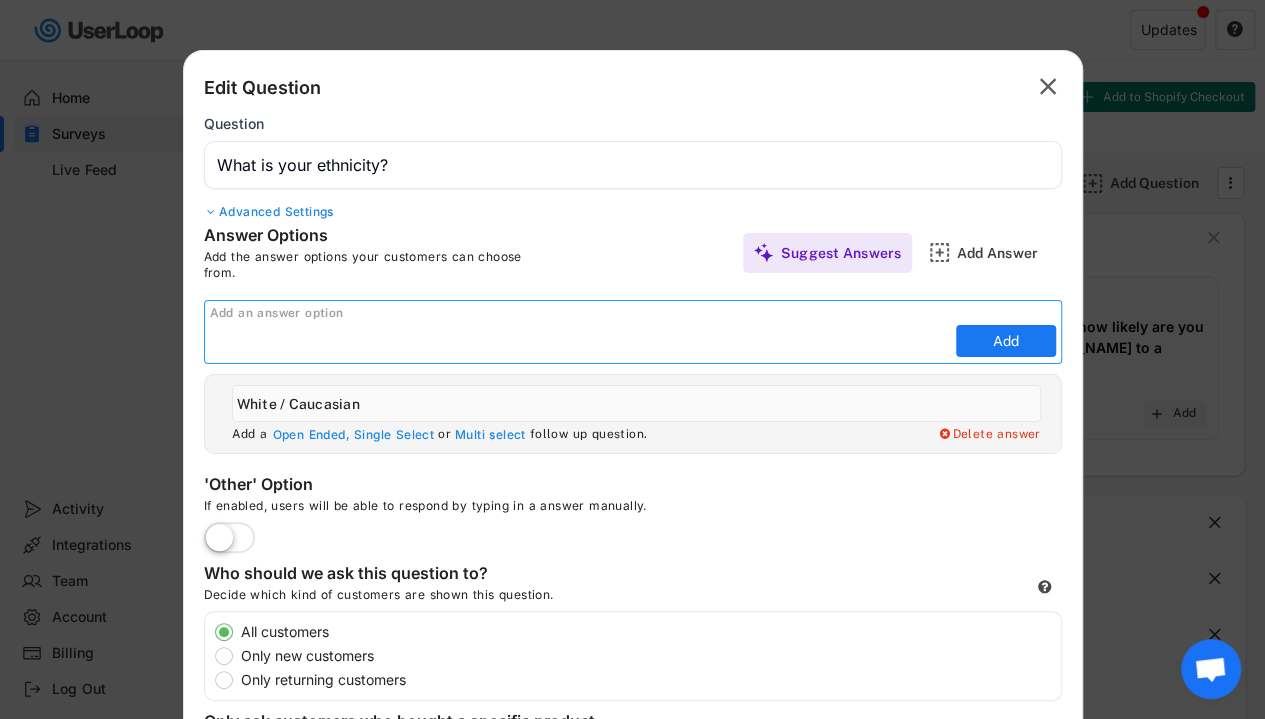 paste on "Black or [DEMOGRAPHIC_DATA]" 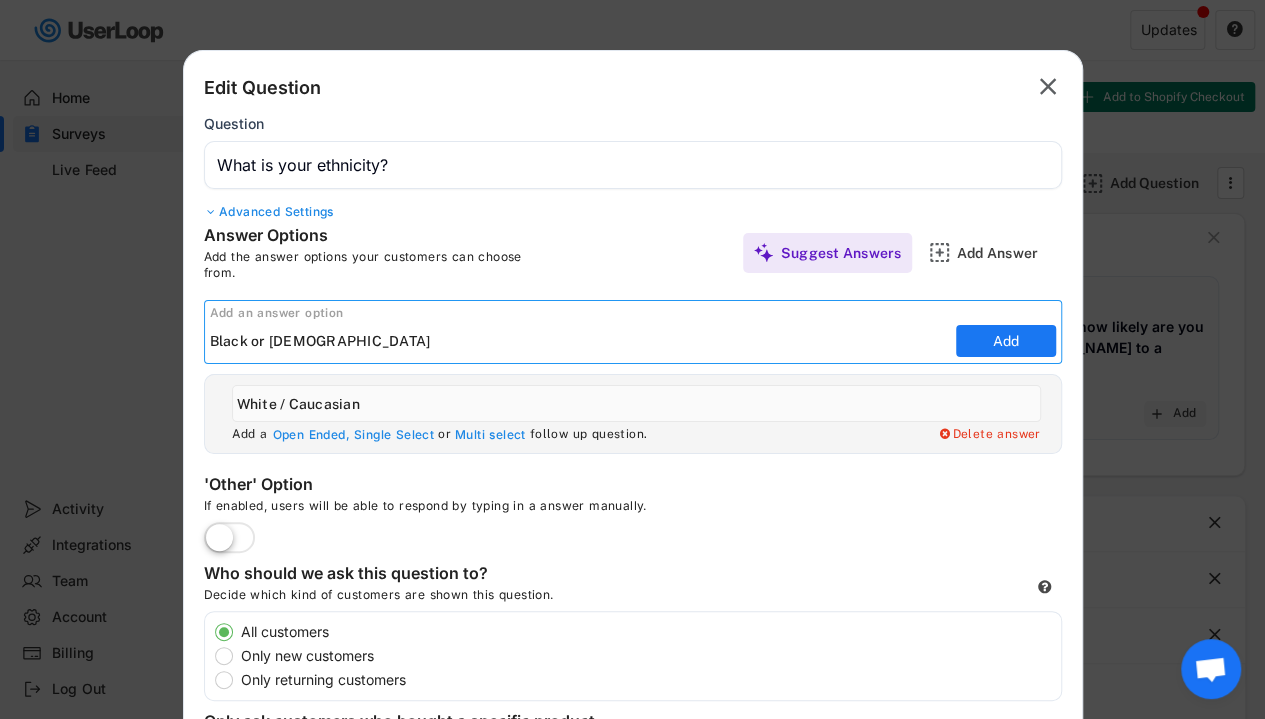 type on "Black or [DEMOGRAPHIC_DATA]" 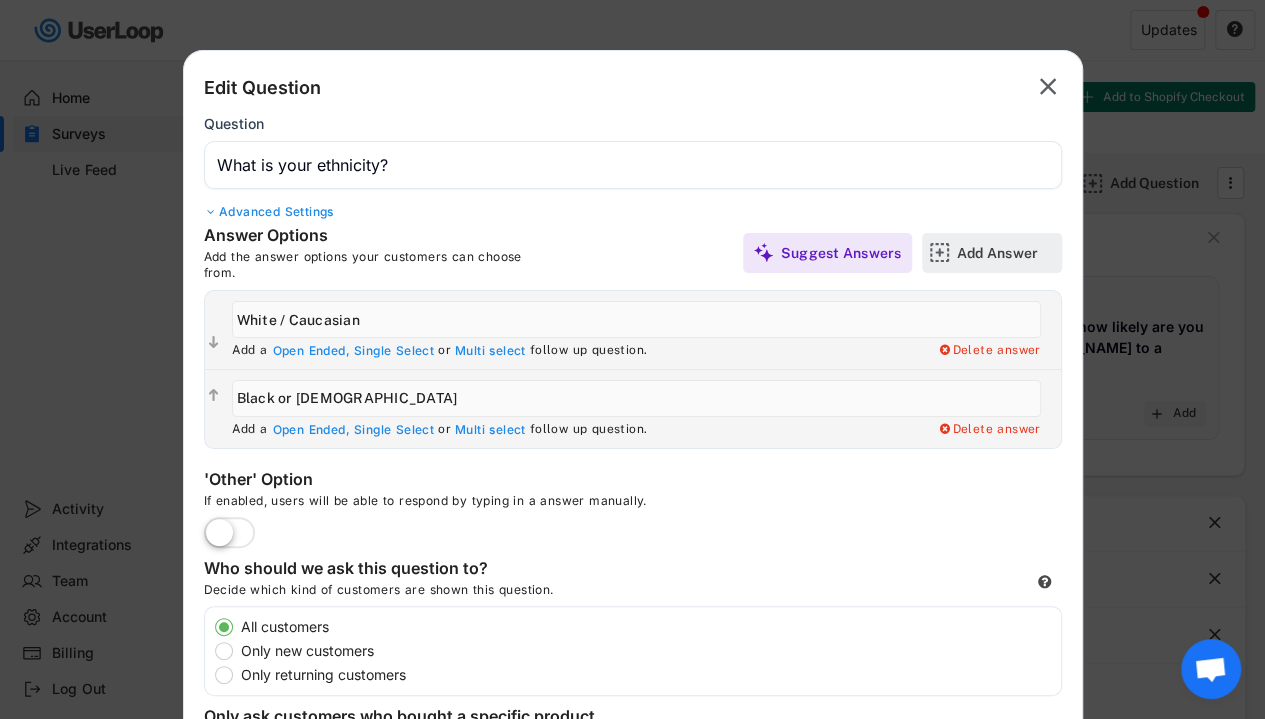 click on "Add Answer" at bounding box center [1007, 253] 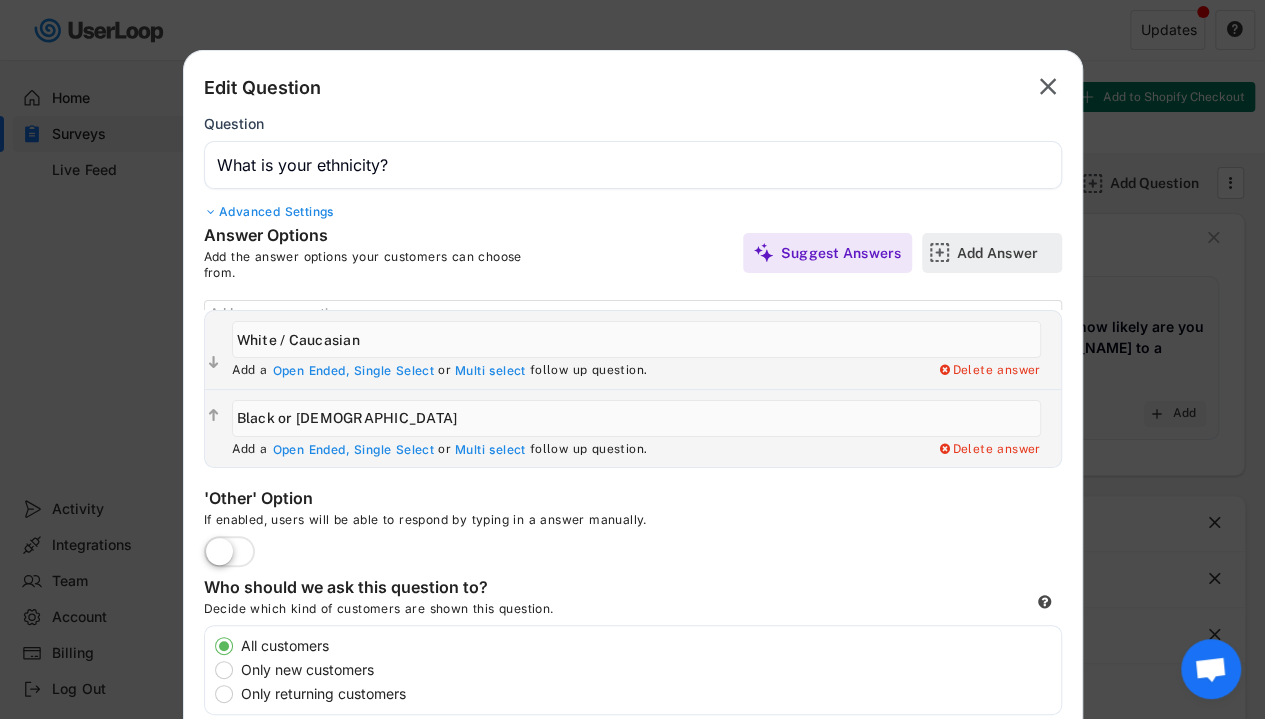 scroll, scrollTop: 0, scrollLeft: 0, axis: both 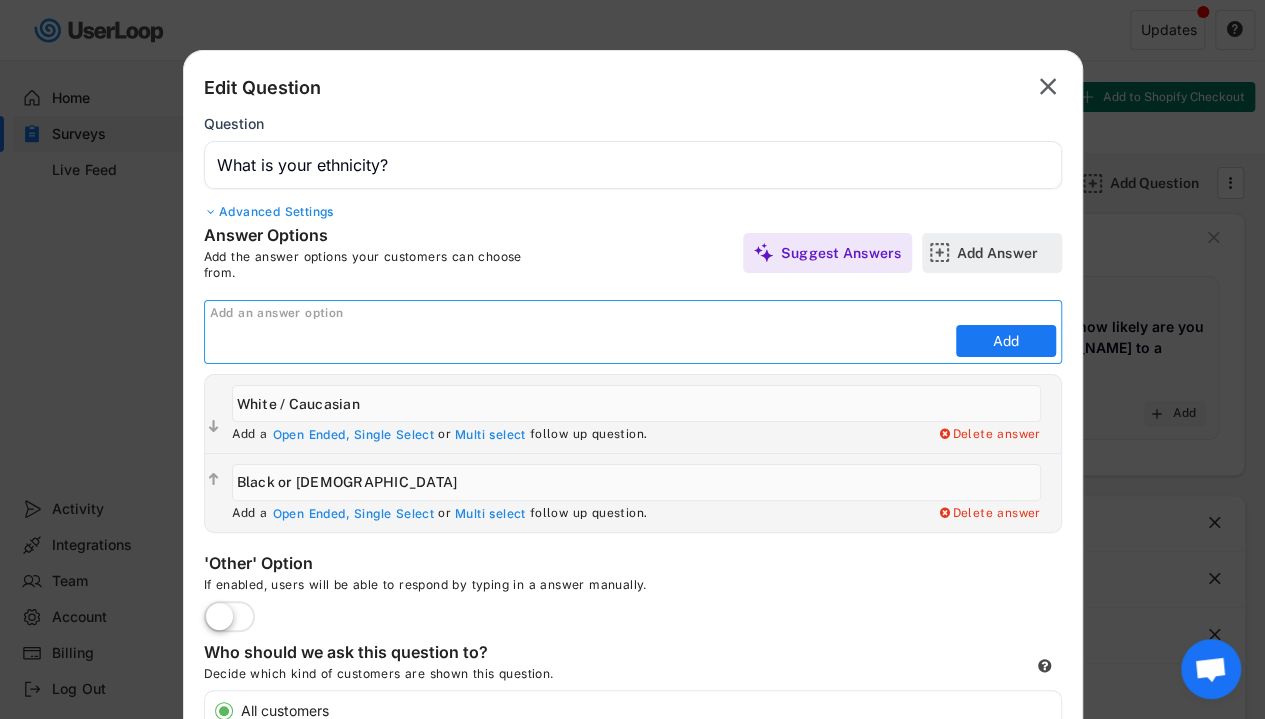 paste on "[DEMOGRAPHIC_DATA] or [DEMOGRAPHIC_DATA]" 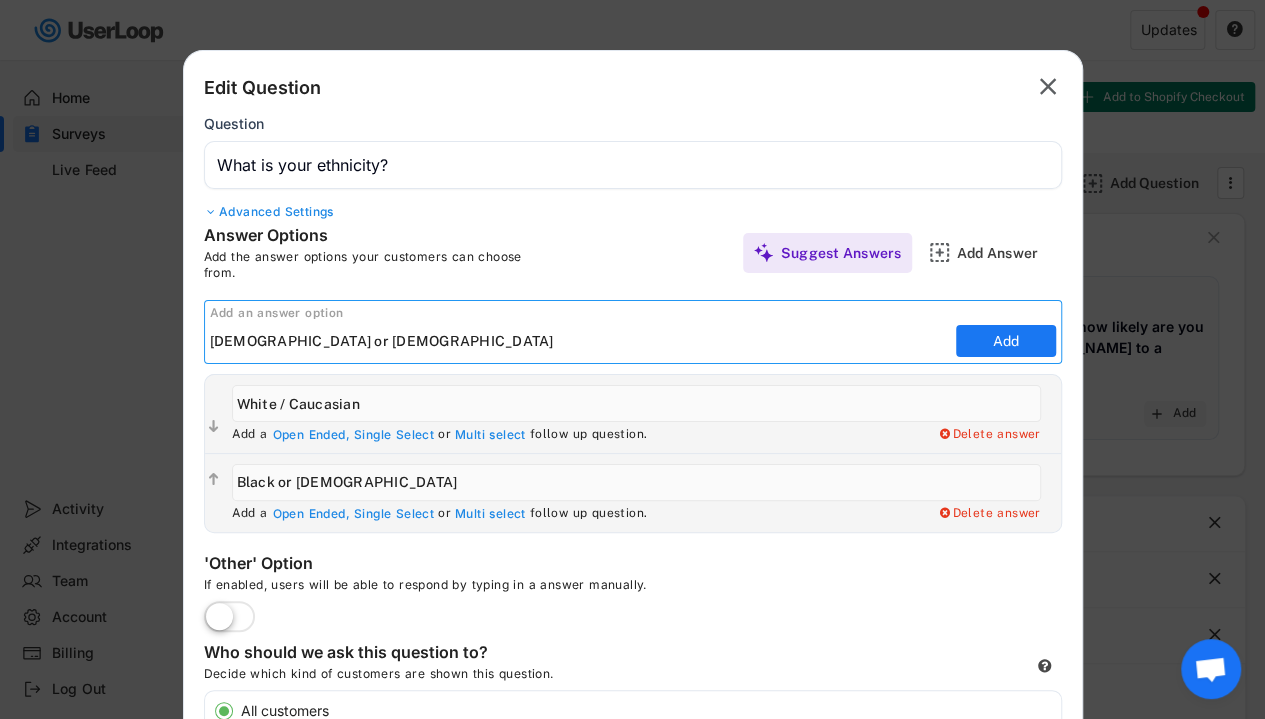 type on "[DEMOGRAPHIC_DATA] or [DEMOGRAPHIC_DATA]" 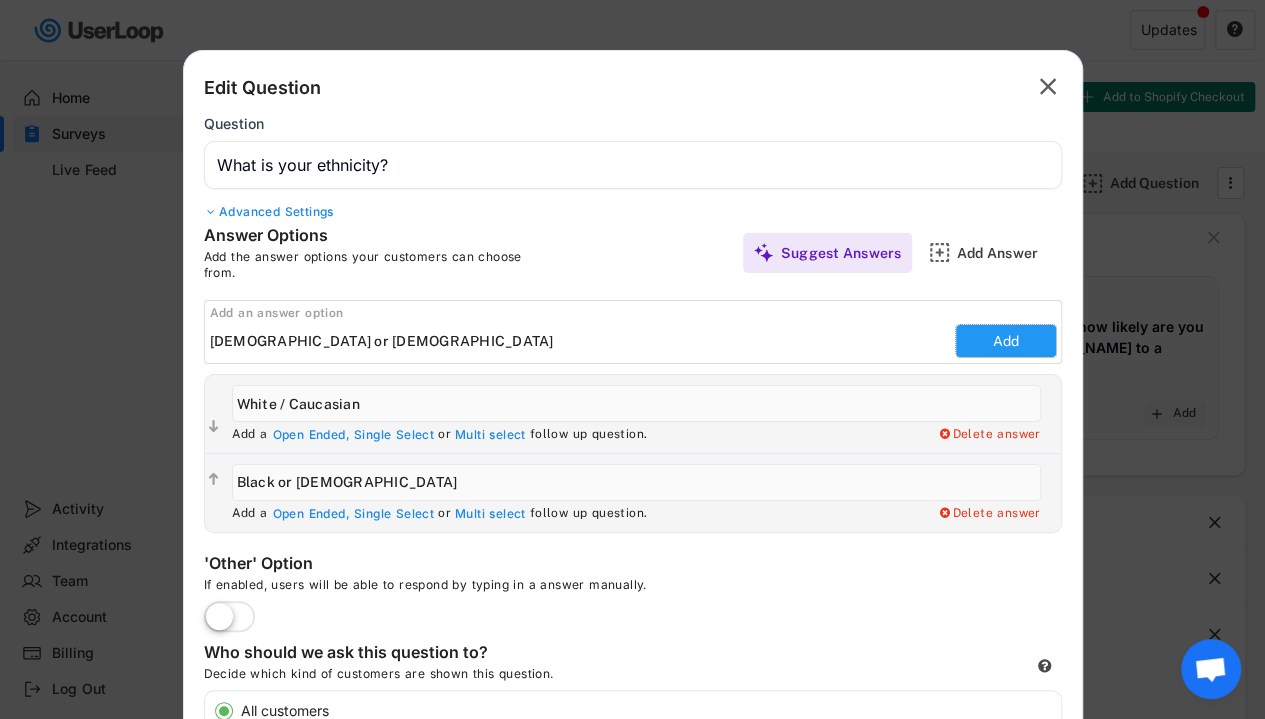 click on "Add" at bounding box center [1006, 341] 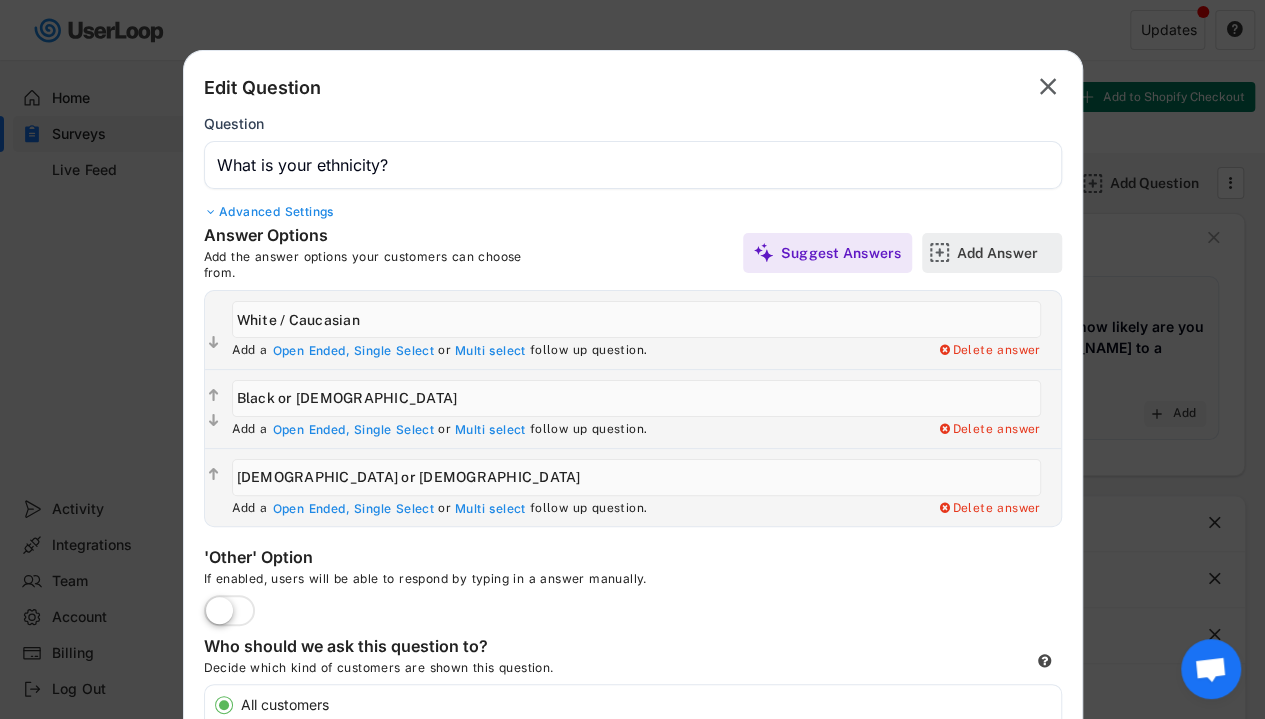 click on "Add Answer" at bounding box center [1007, 253] 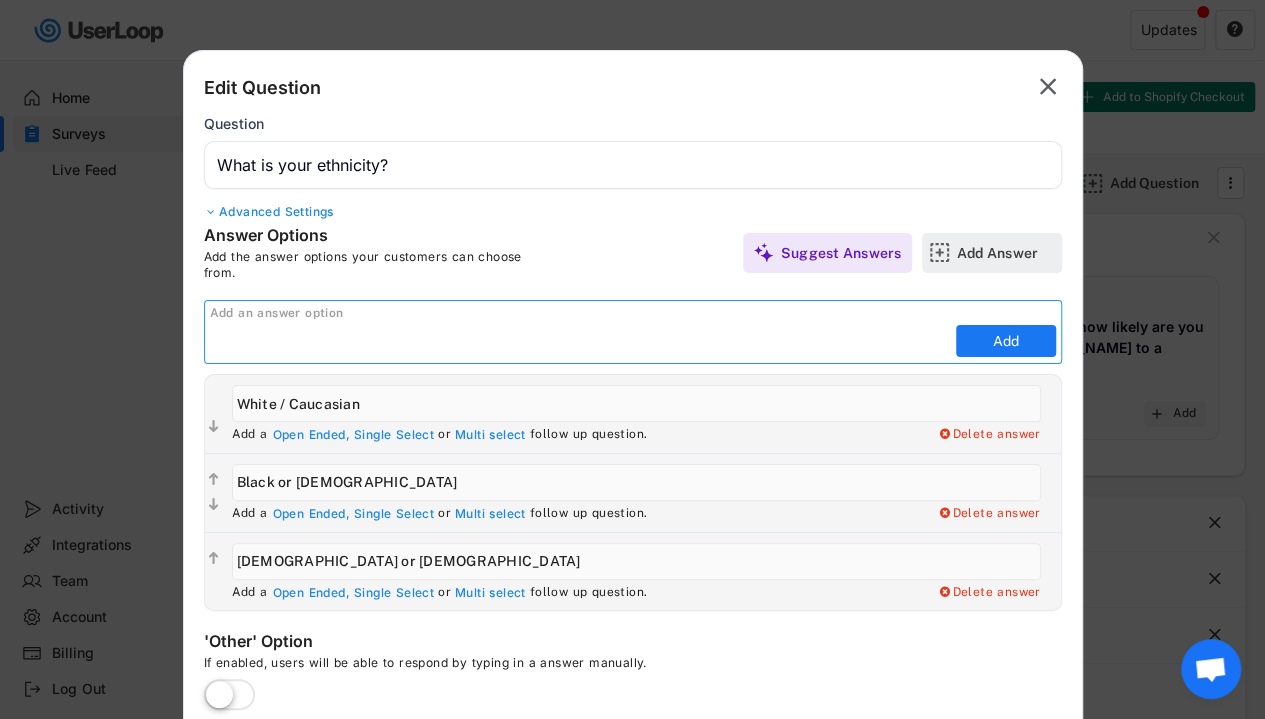 scroll, scrollTop: 0, scrollLeft: 0, axis: both 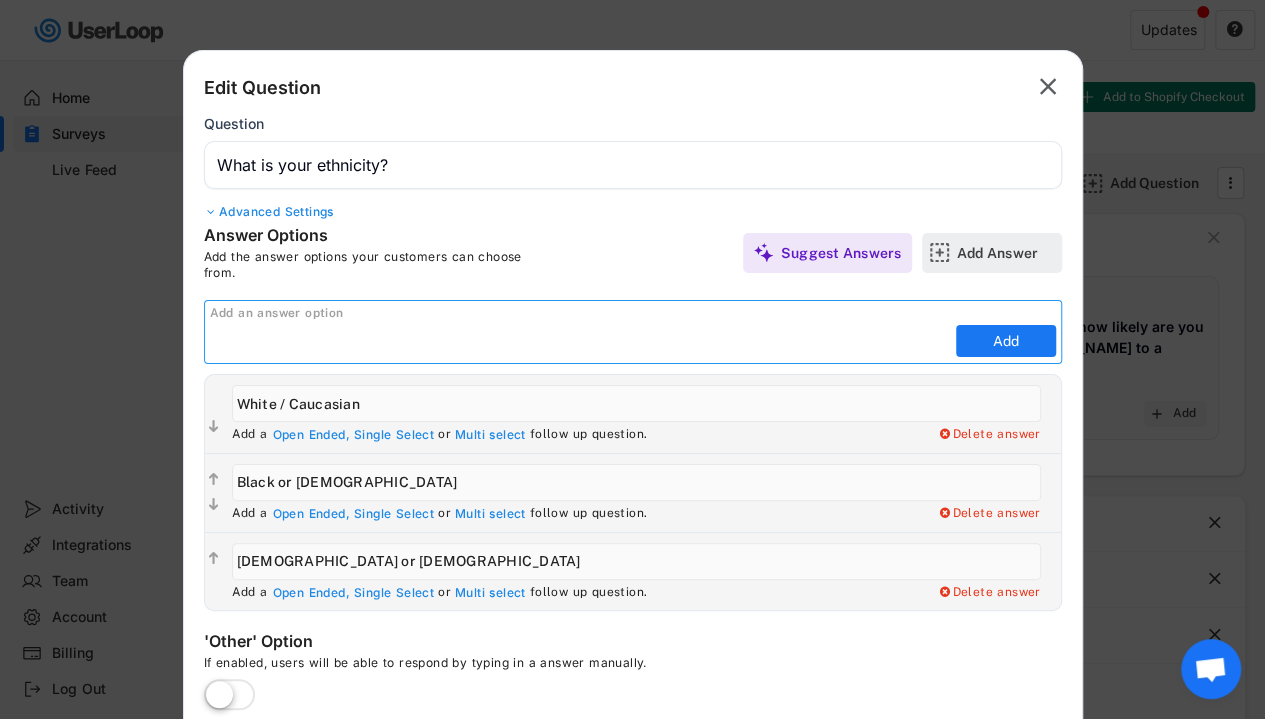 paste on "[DEMOGRAPHIC_DATA]" 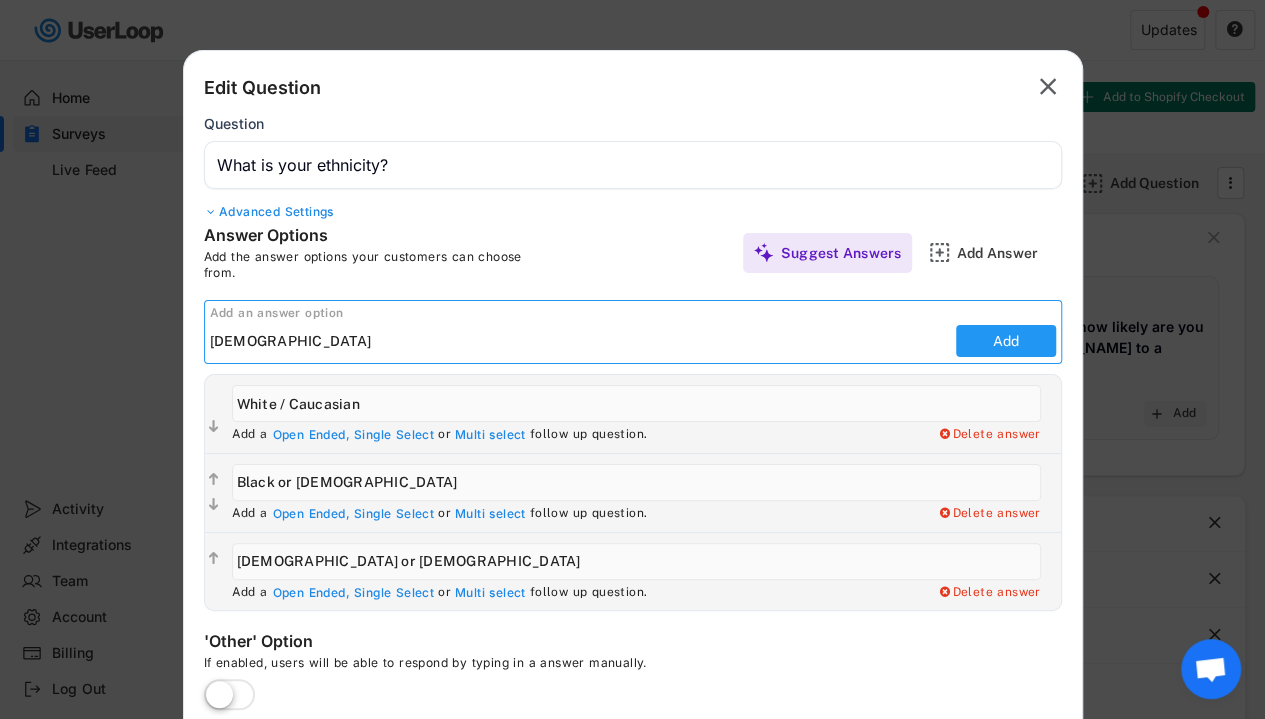 type on "[DEMOGRAPHIC_DATA]" 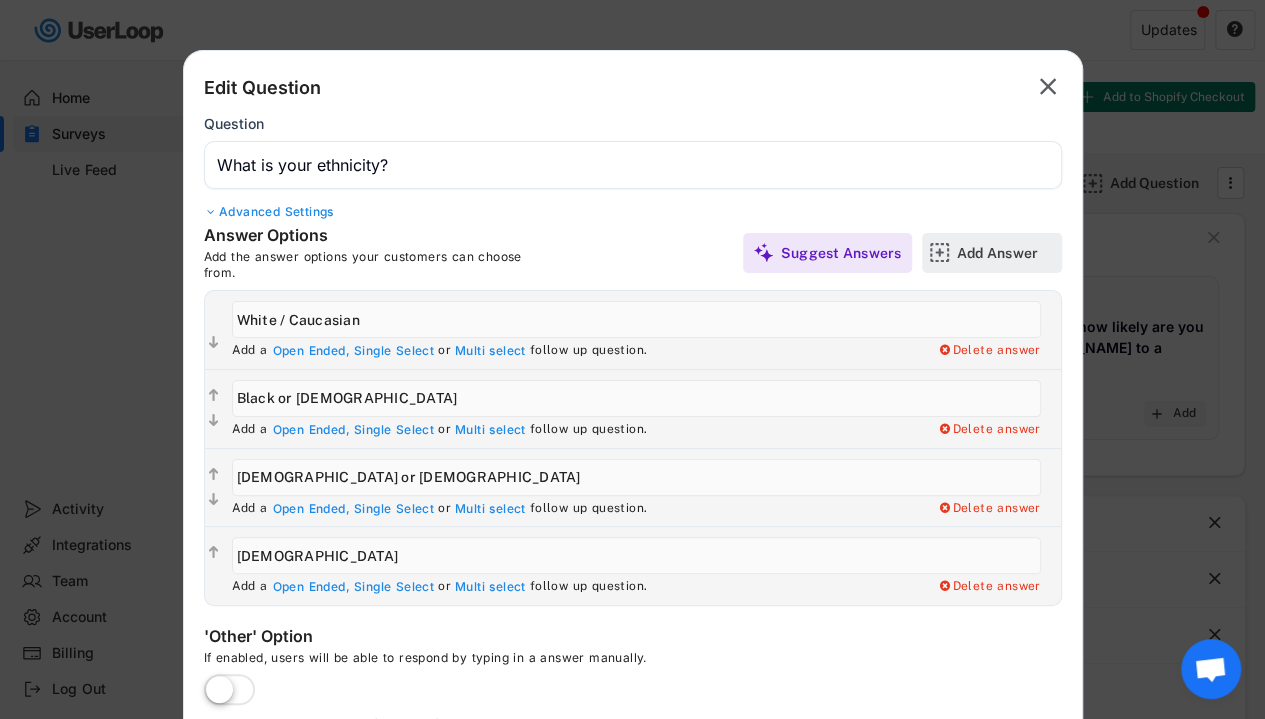 click on "Add Answer" at bounding box center [1007, 253] 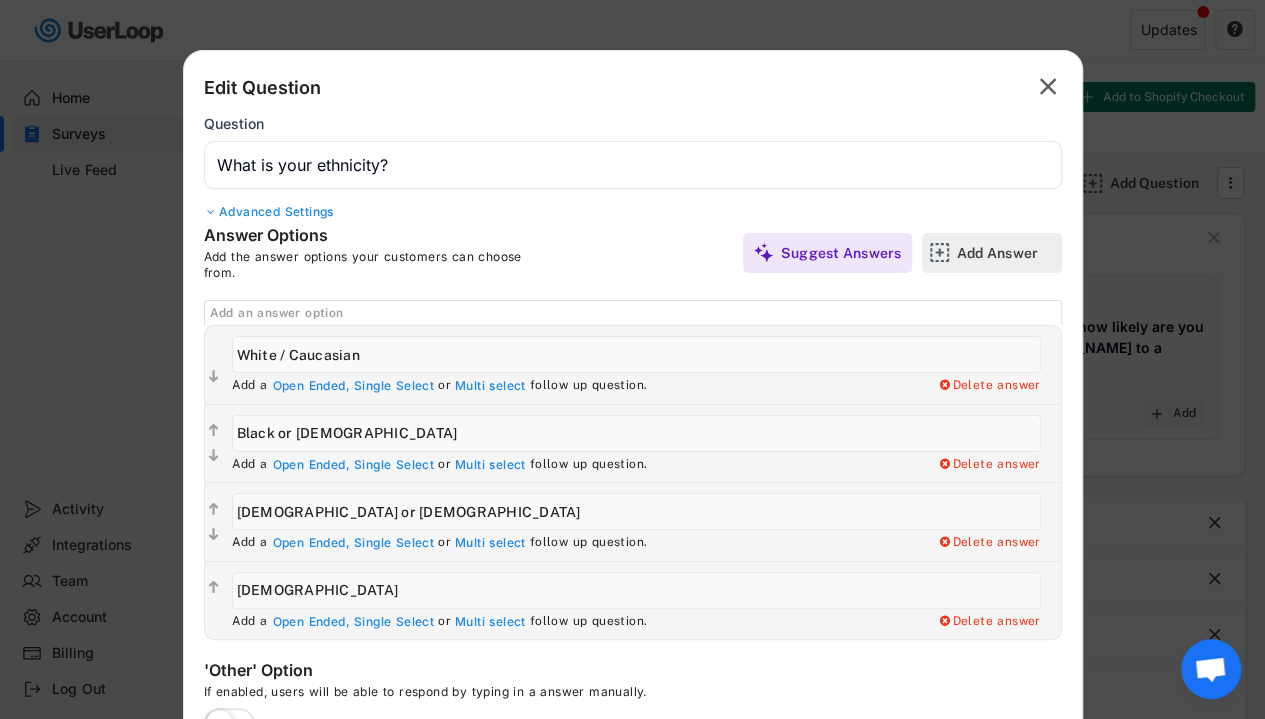 scroll, scrollTop: 0, scrollLeft: 0, axis: both 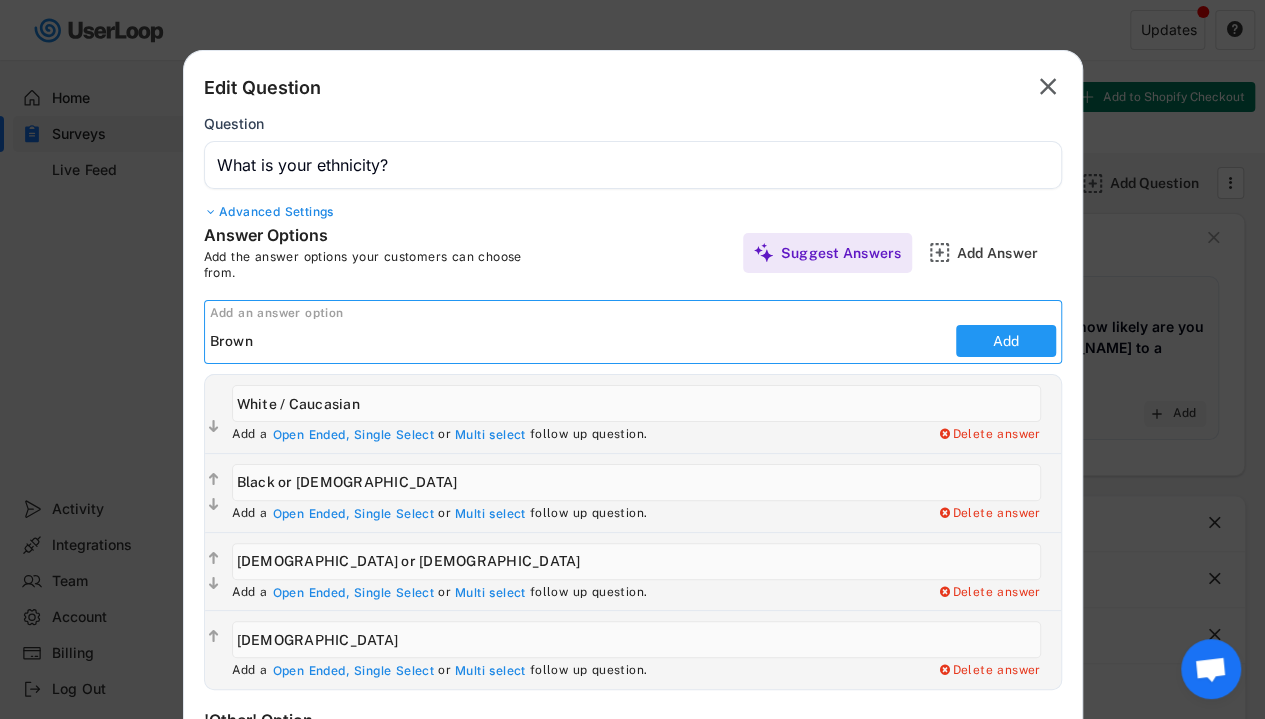type on "Brown" 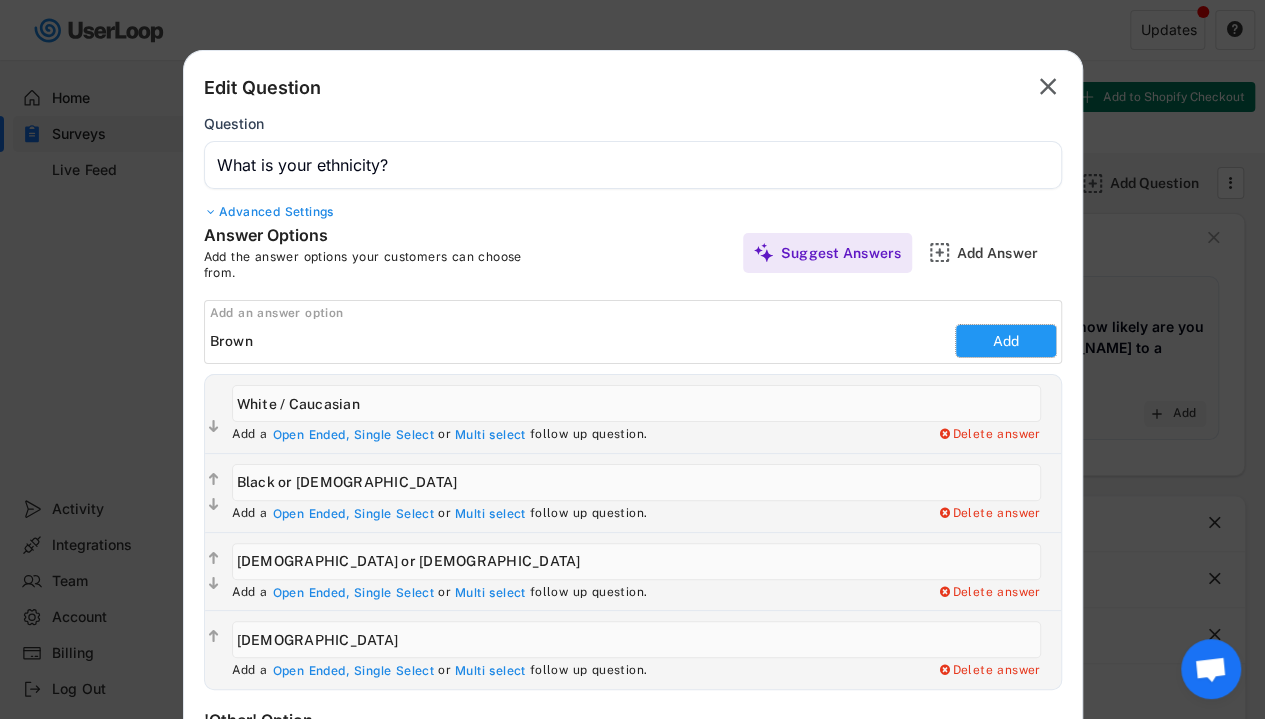 click on "Add" at bounding box center (1006, 341) 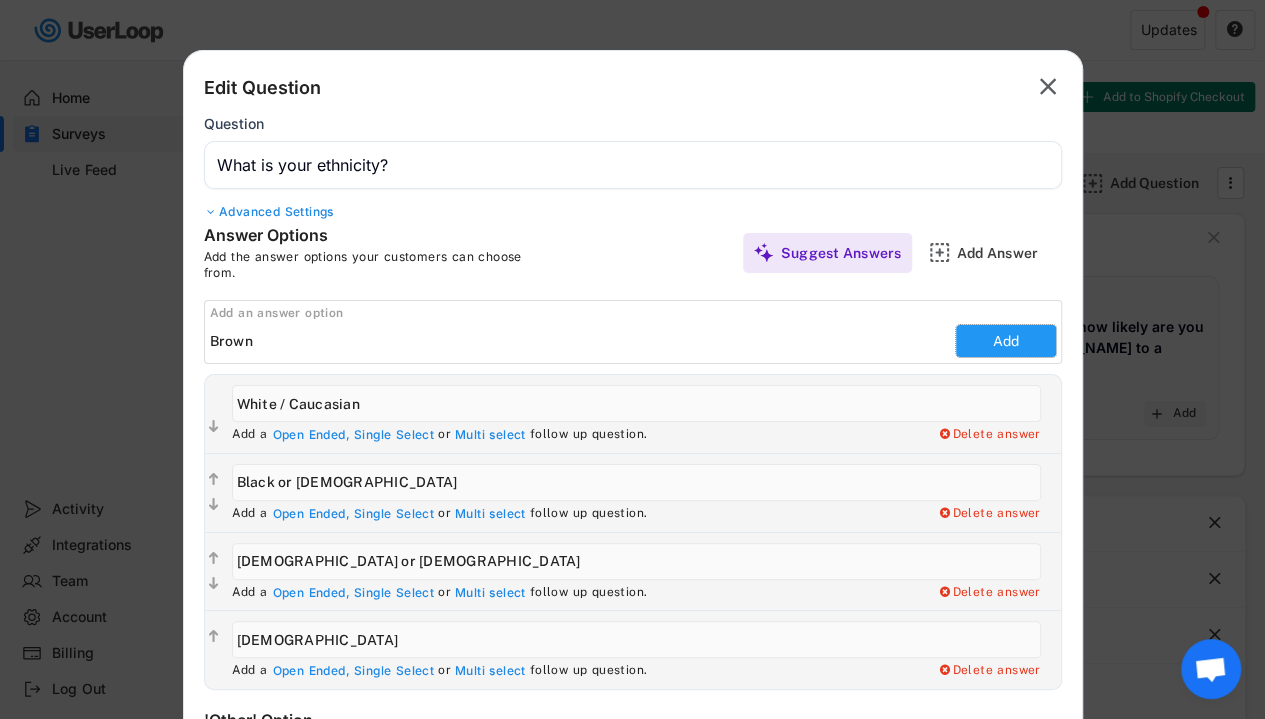 type 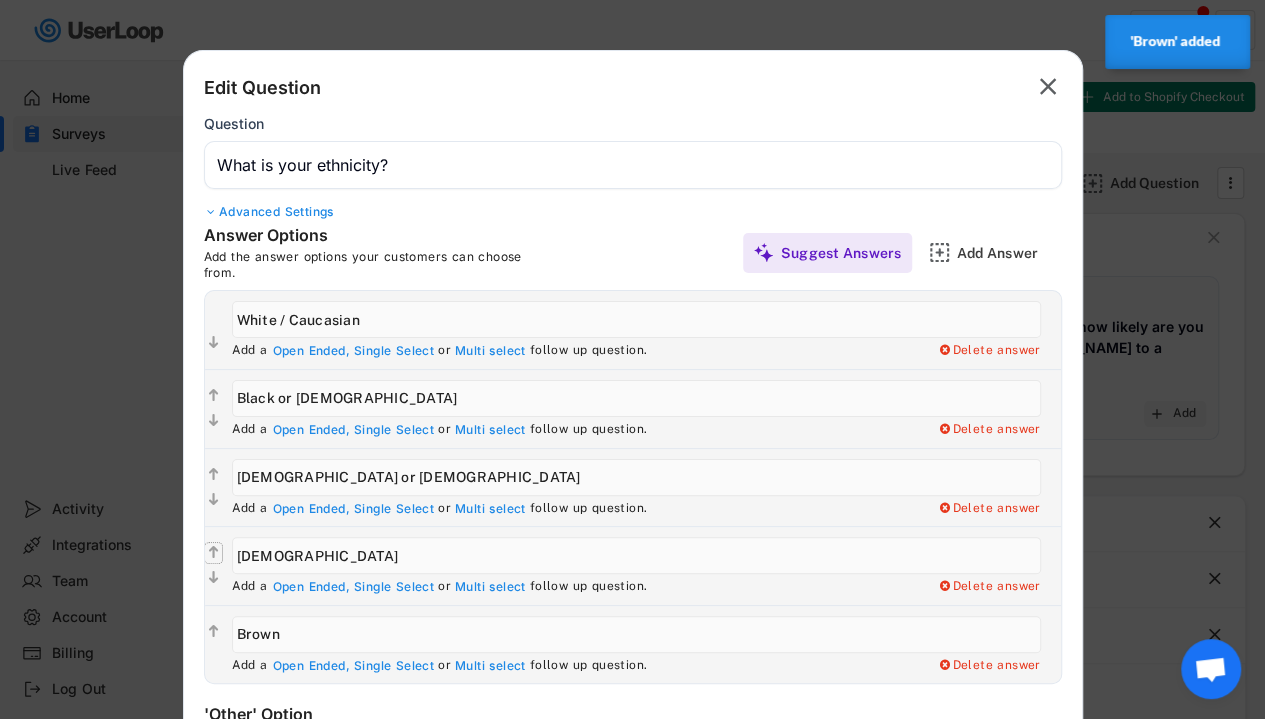 click on "" 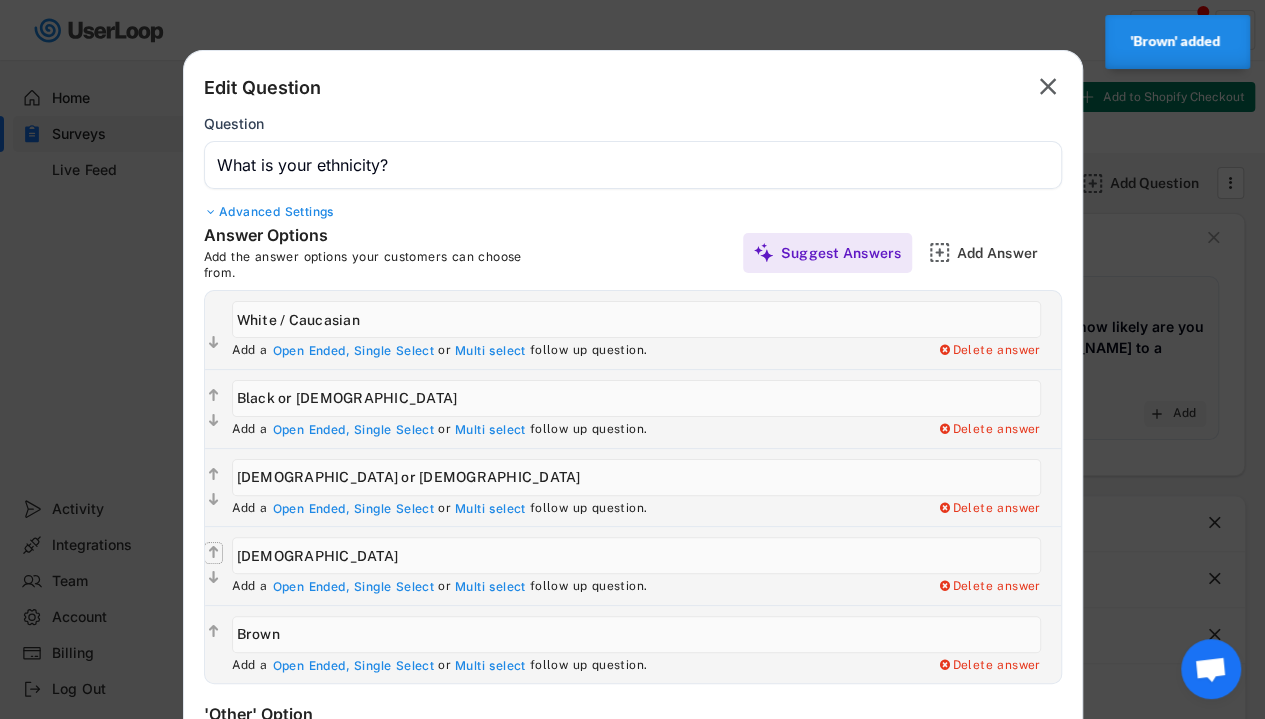 type on "[DEMOGRAPHIC_DATA]" 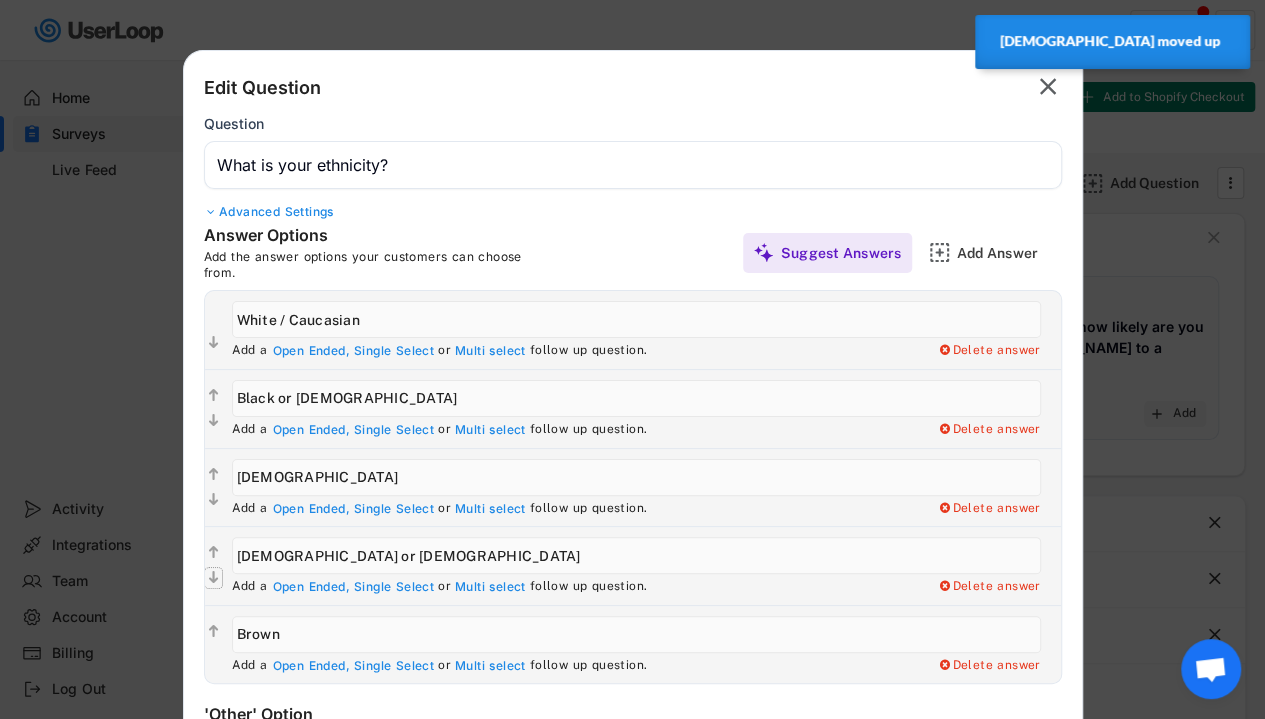 click on "" 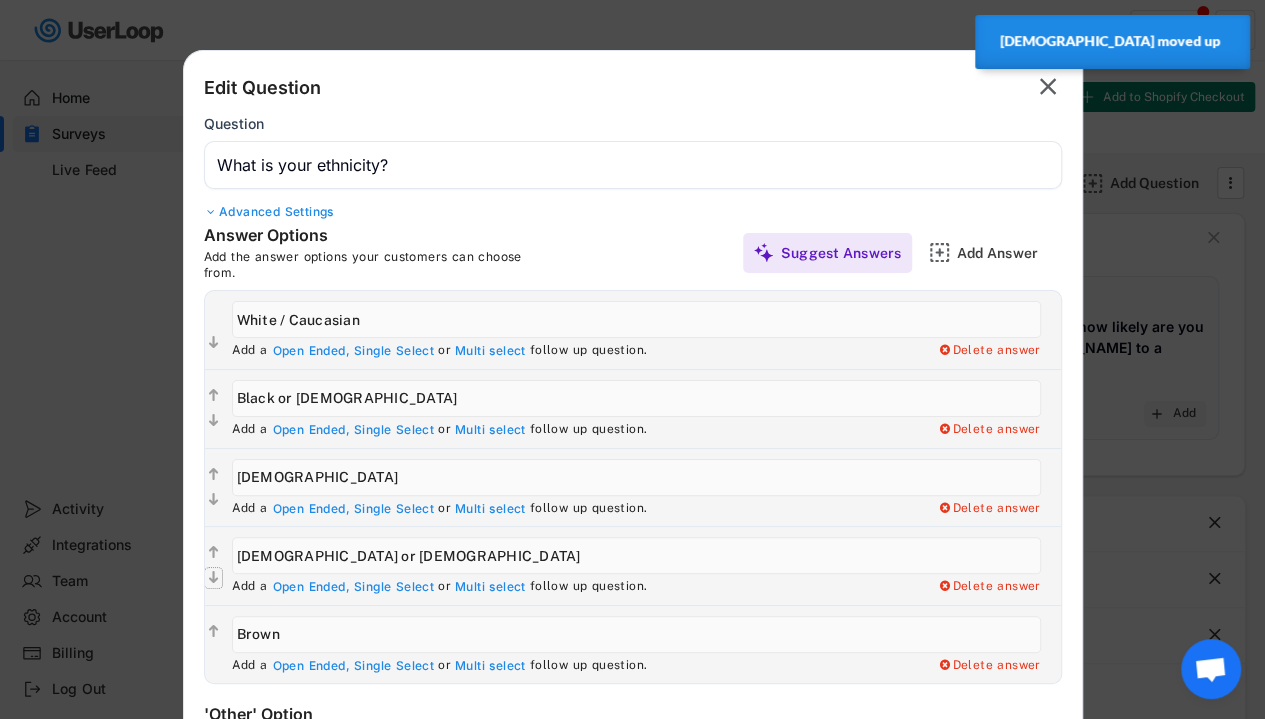 type on "[DEMOGRAPHIC_DATA] or [DEMOGRAPHIC_DATA]" 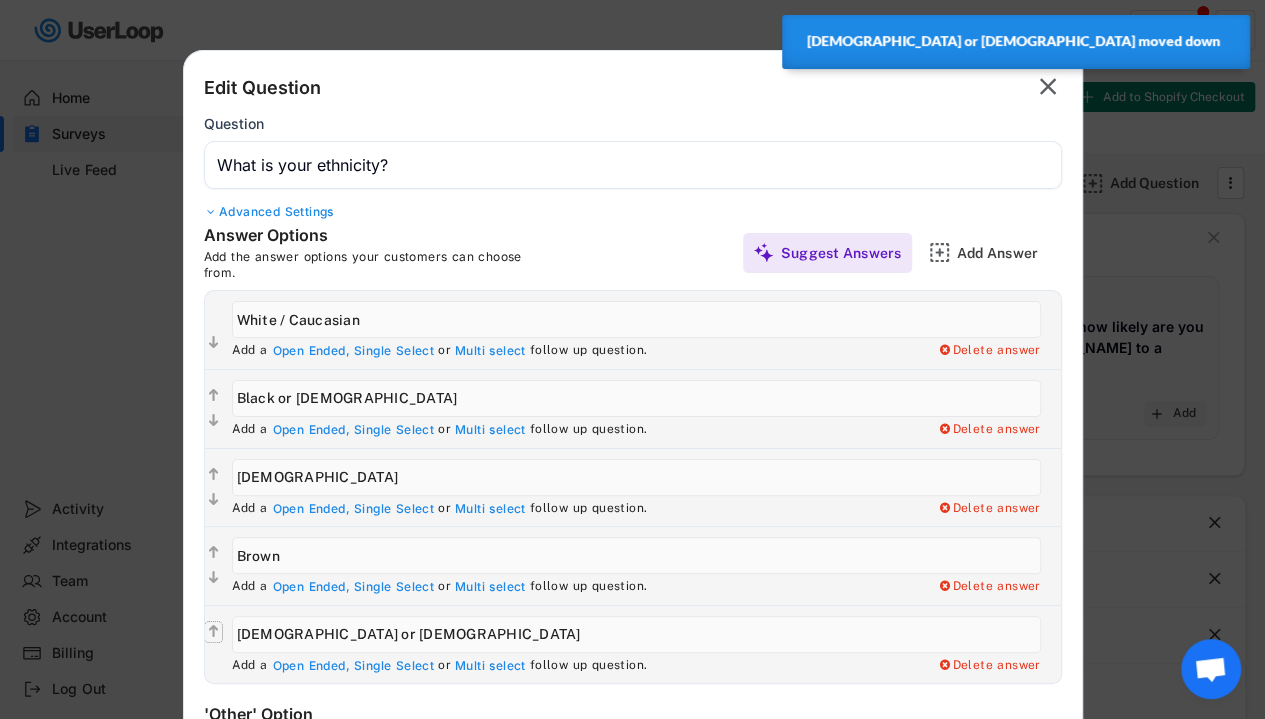 click on "" 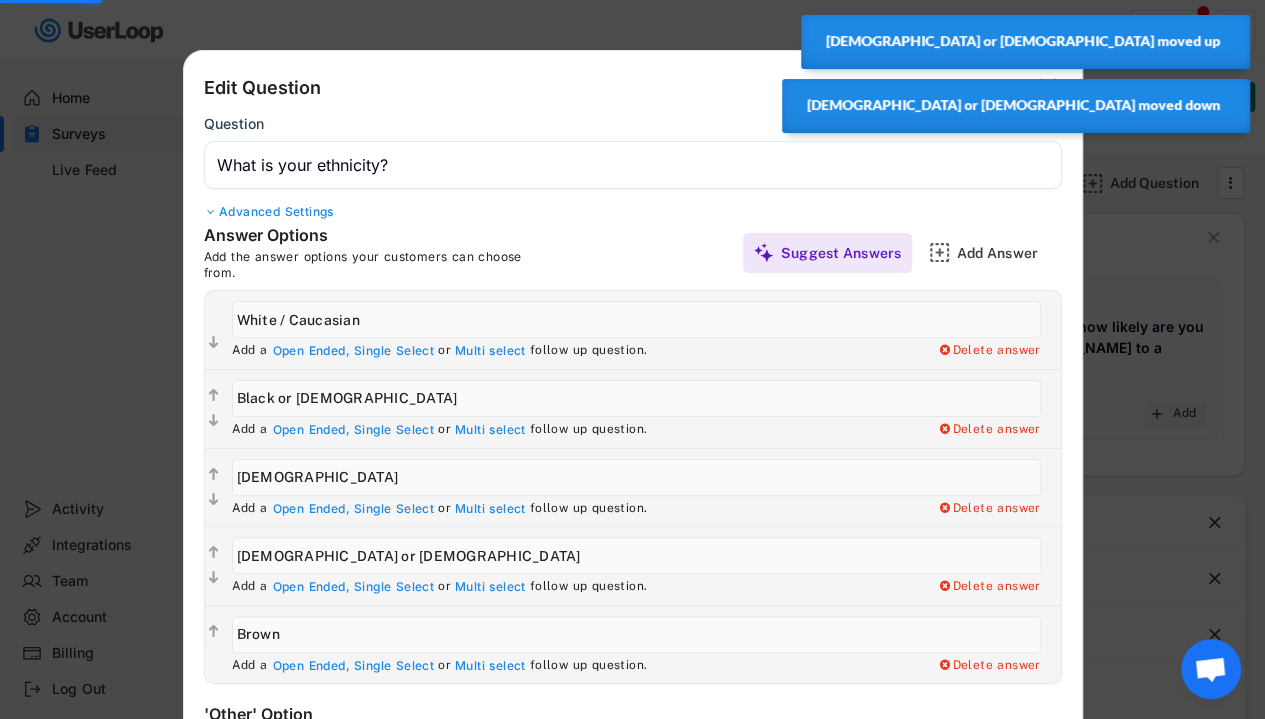 click at bounding box center (632, 359) 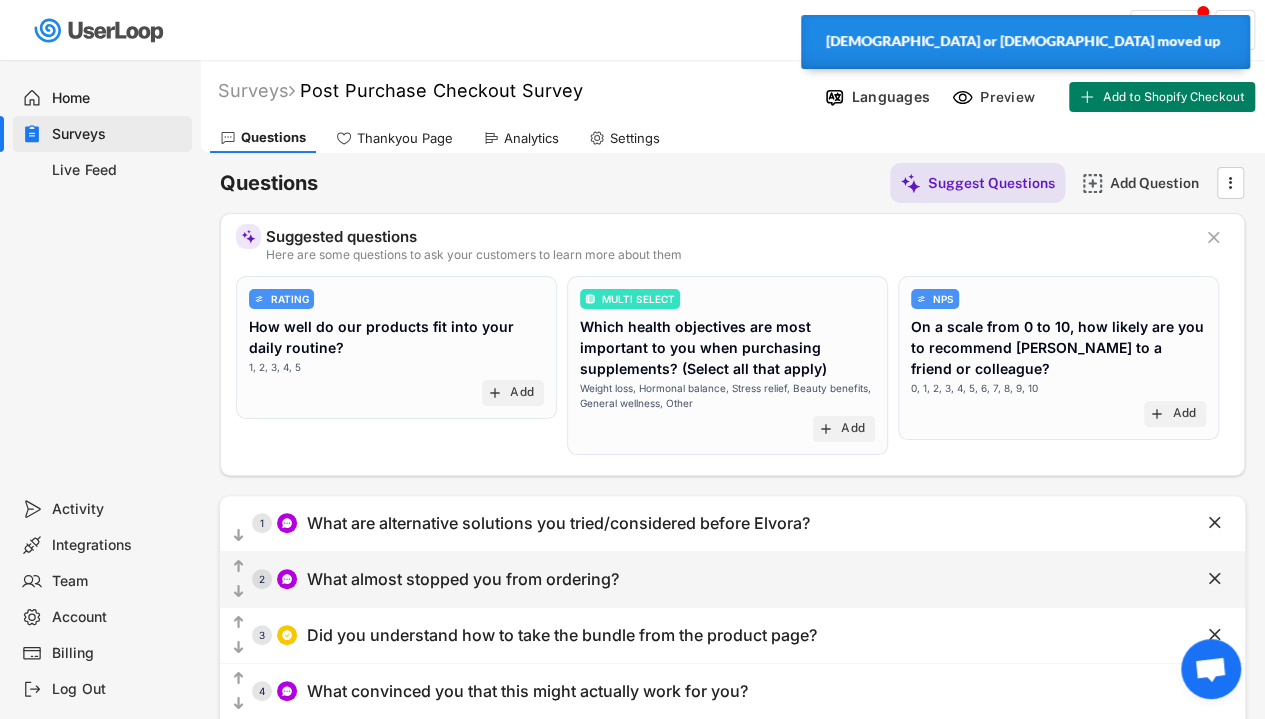 scroll, scrollTop: 193, scrollLeft: 0, axis: vertical 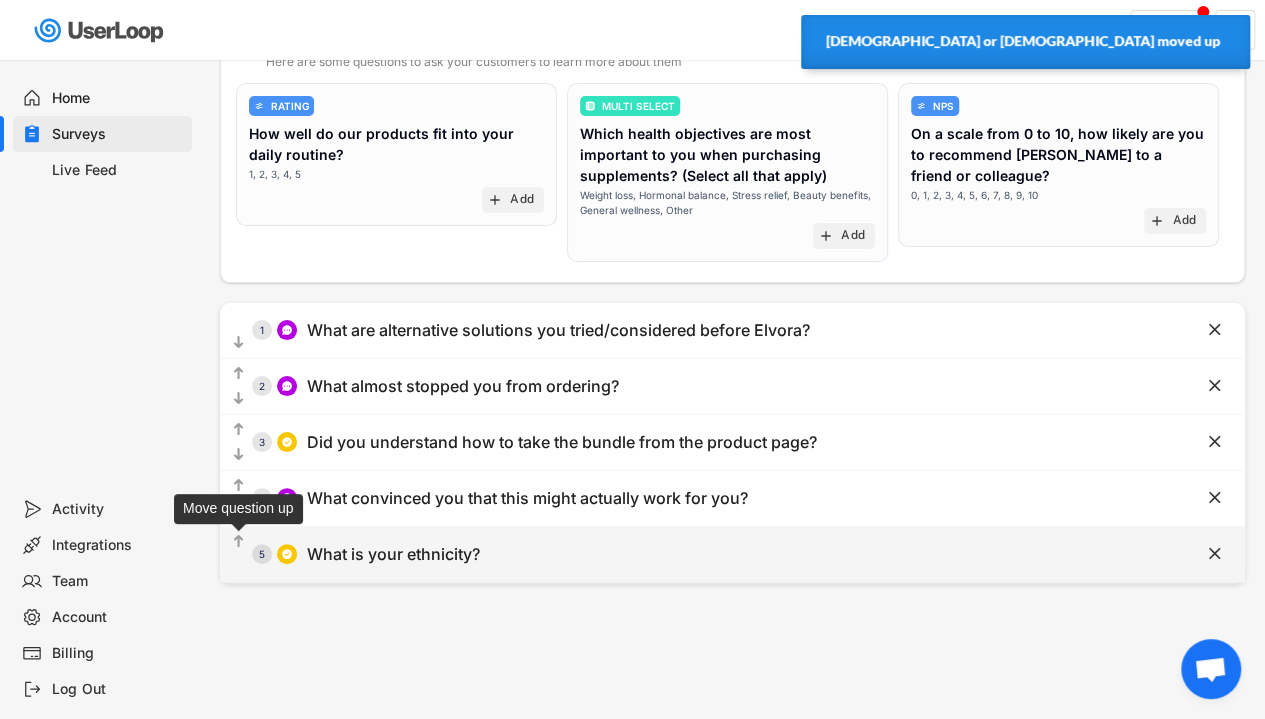 click on "" 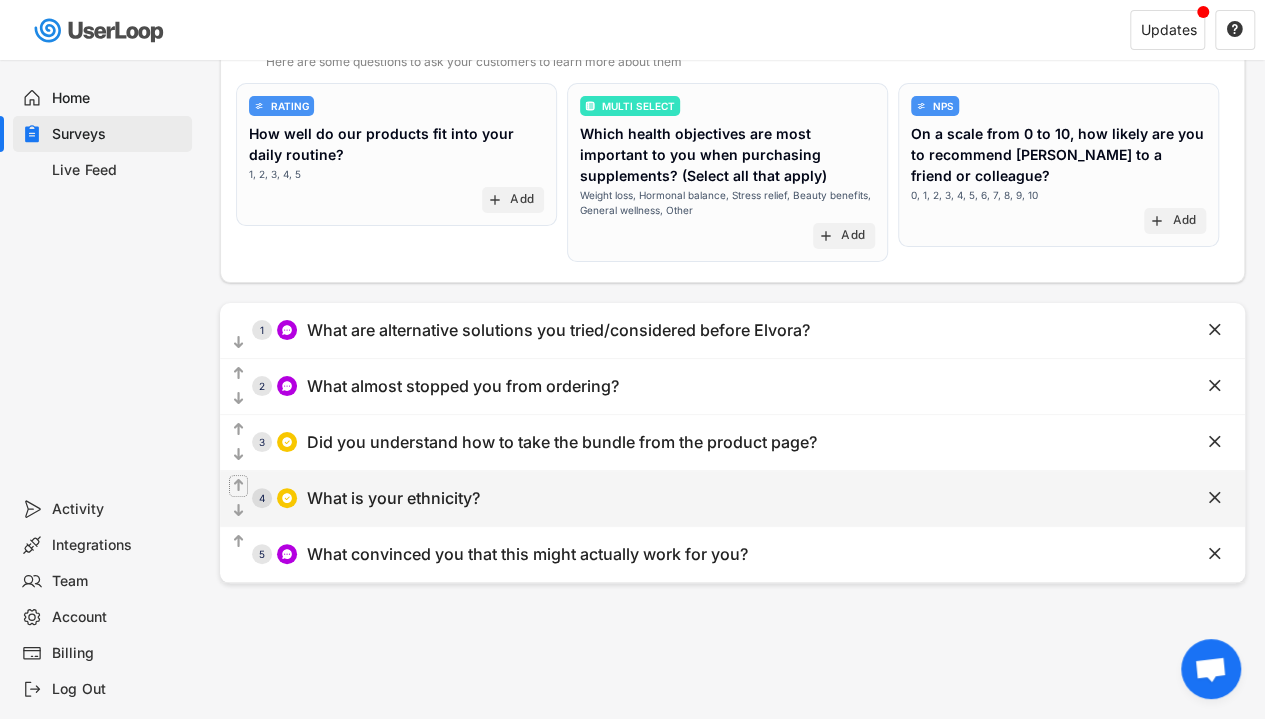 click on "" 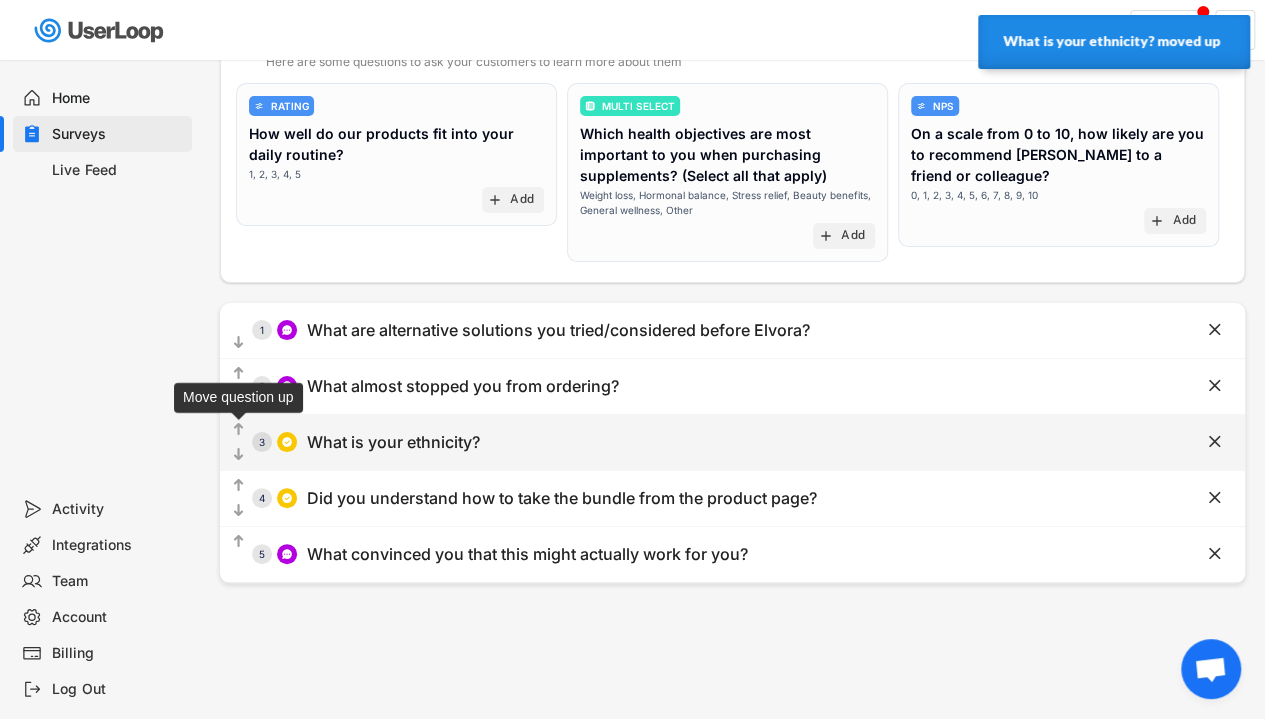 click on "" 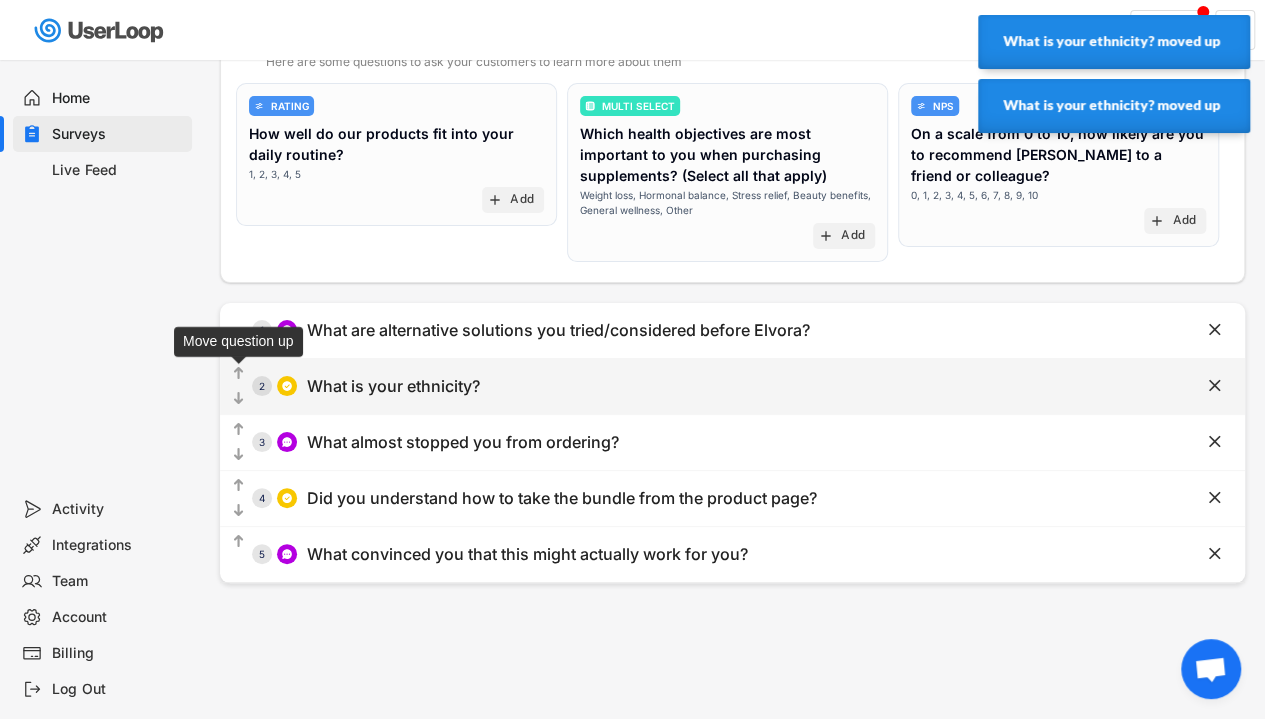 click on "" 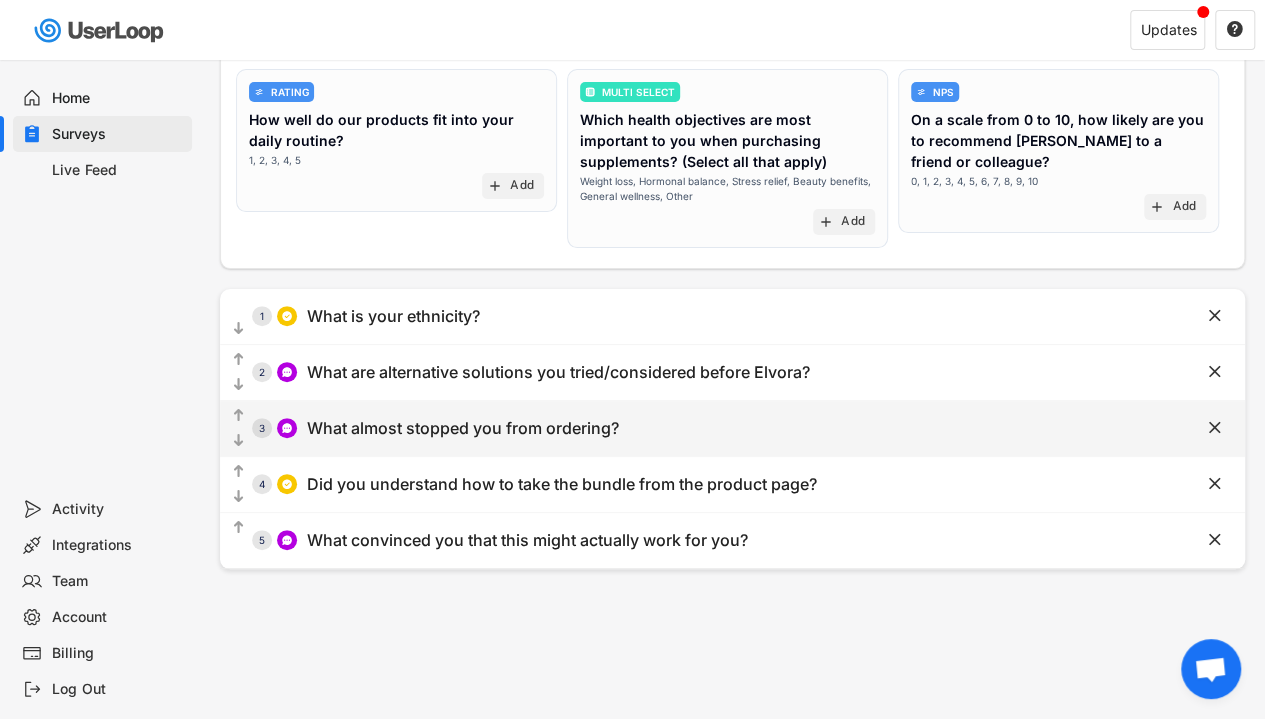 scroll, scrollTop: 211, scrollLeft: 0, axis: vertical 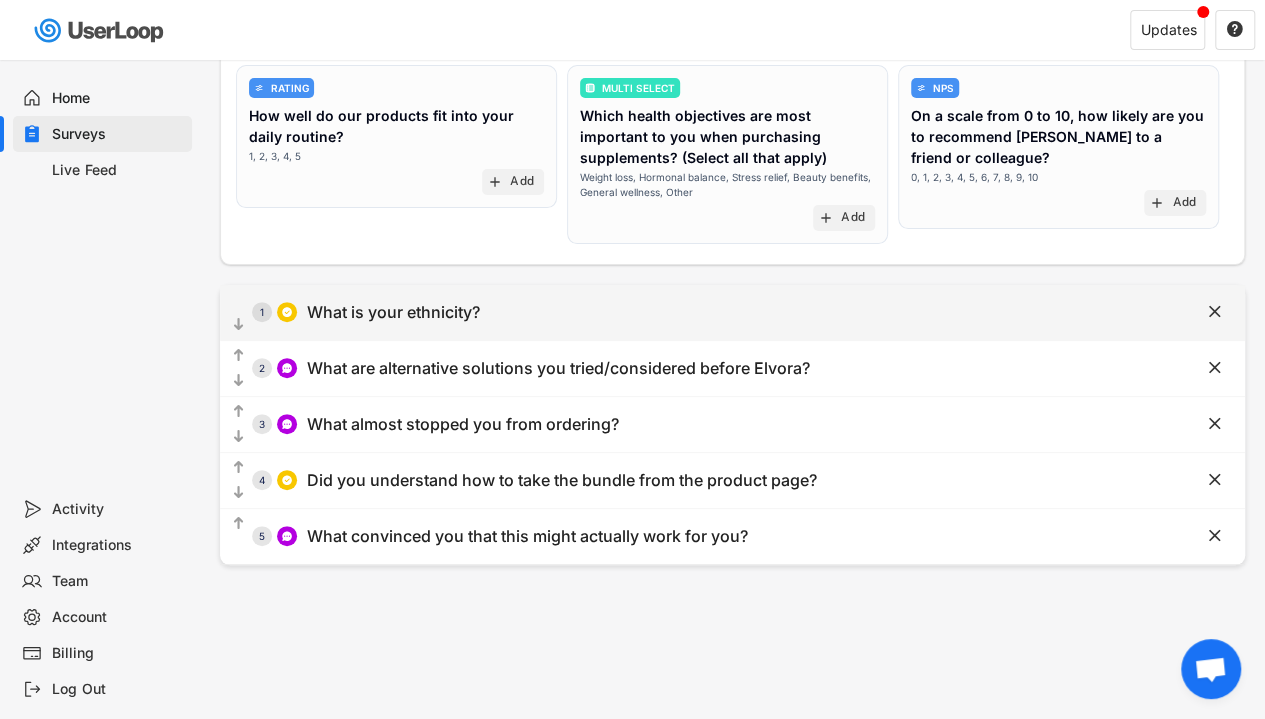 click on "

1 What is your ethnicity?" at bounding box center [682, 312] 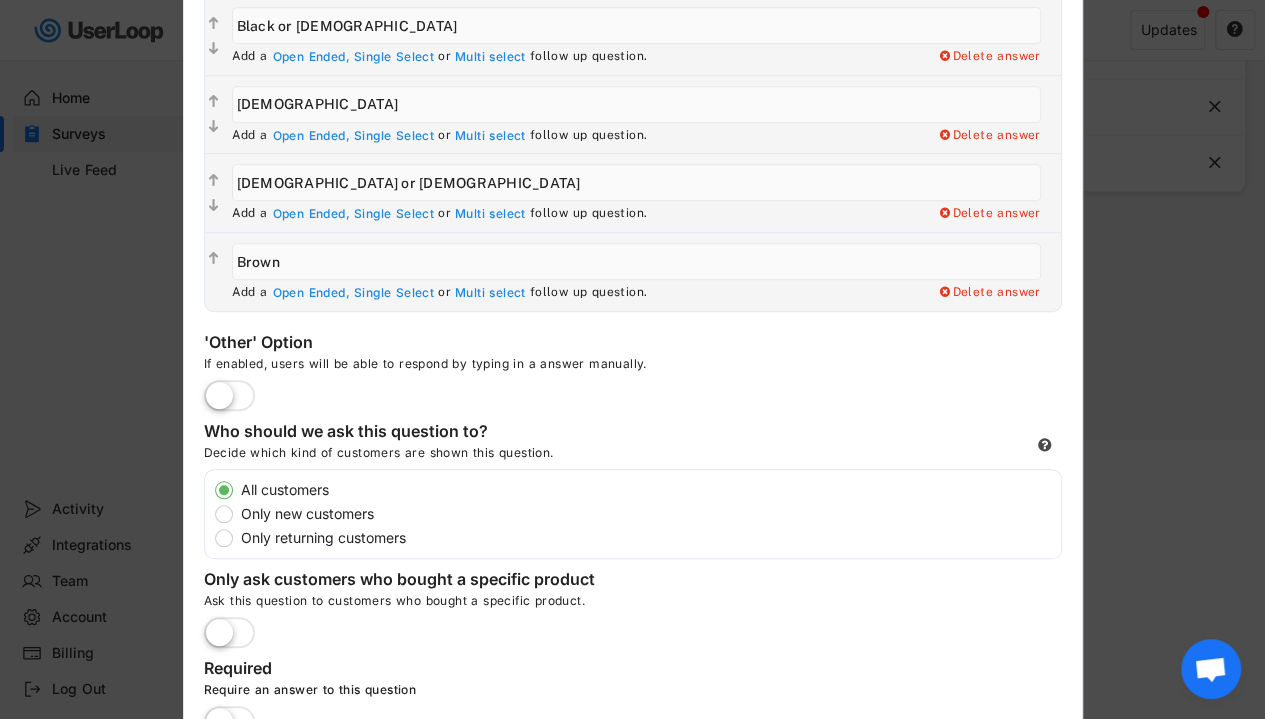 scroll, scrollTop: 398, scrollLeft: 0, axis: vertical 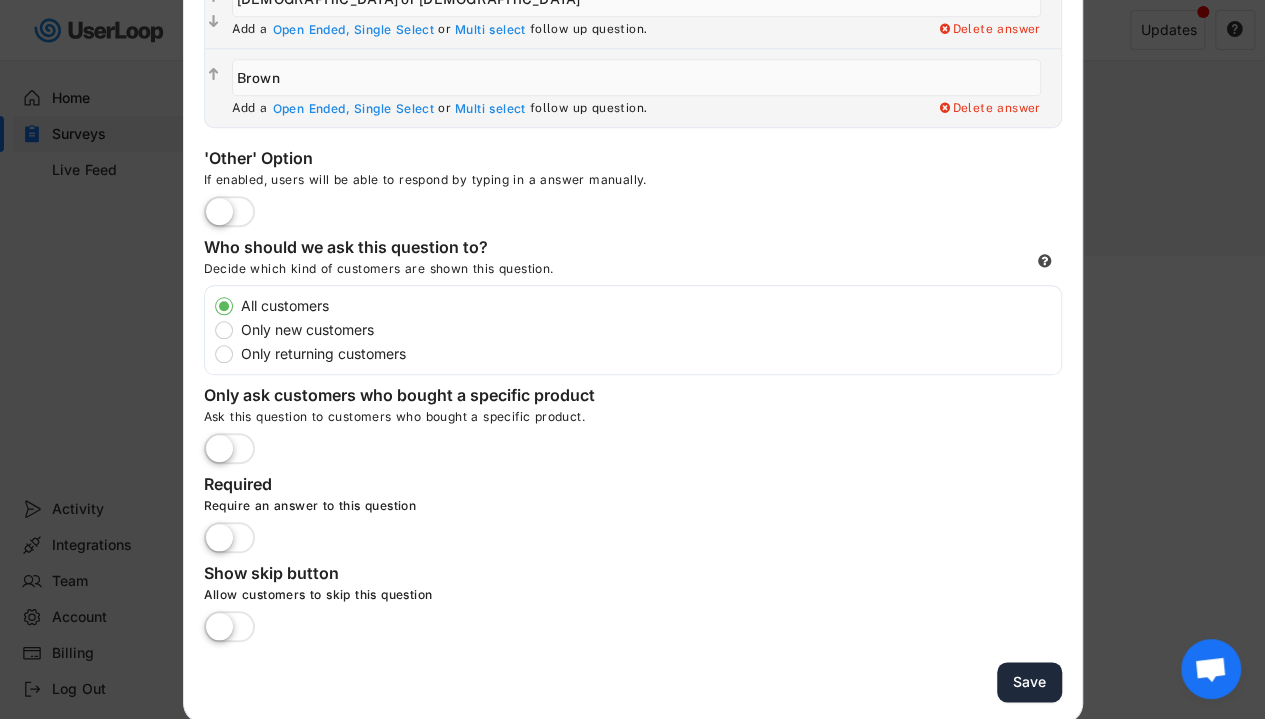 click on "Save" at bounding box center [1029, 682] 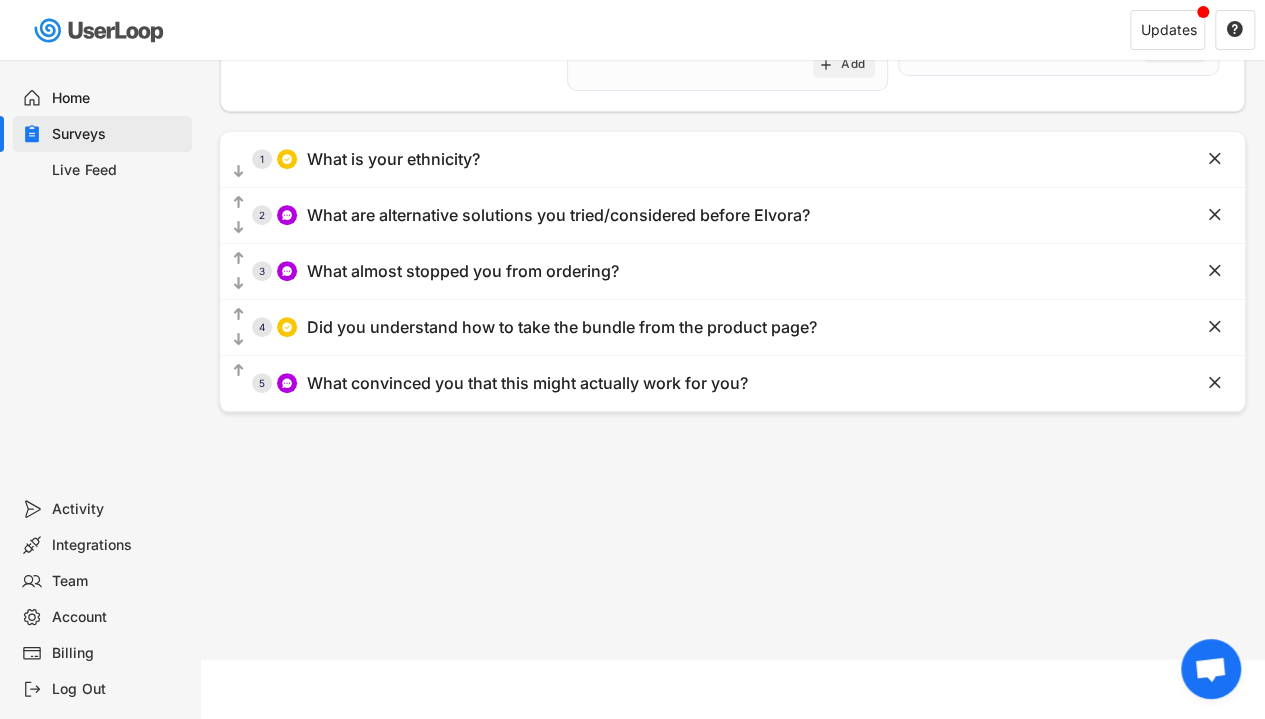 scroll, scrollTop: 0, scrollLeft: 0, axis: both 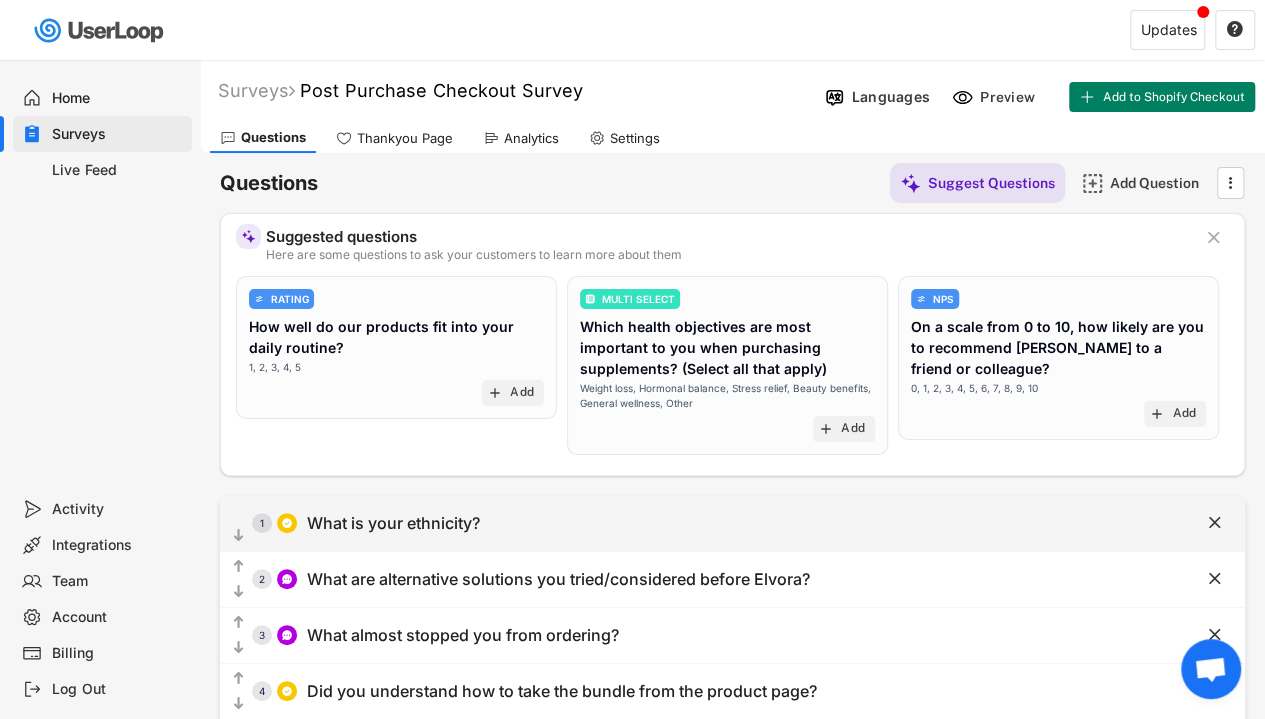 click on "

1 What is your ethnicity?" at bounding box center [682, 523] 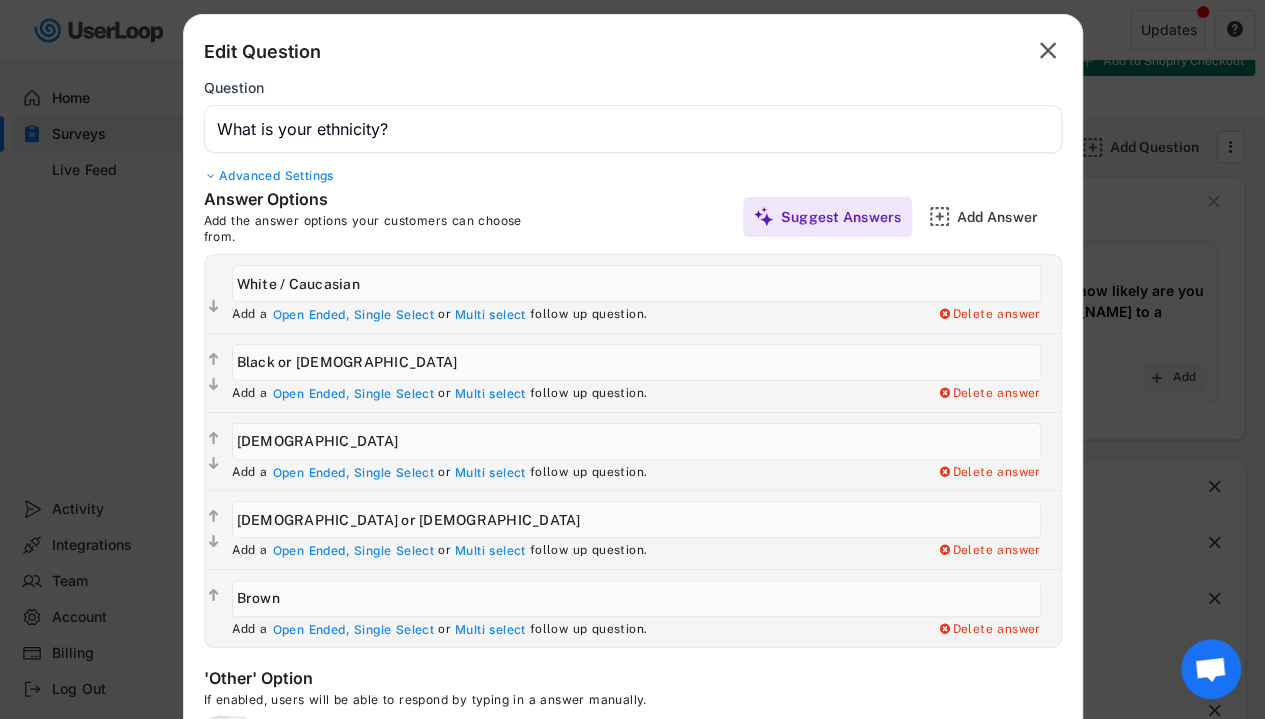 scroll, scrollTop: 37, scrollLeft: 0, axis: vertical 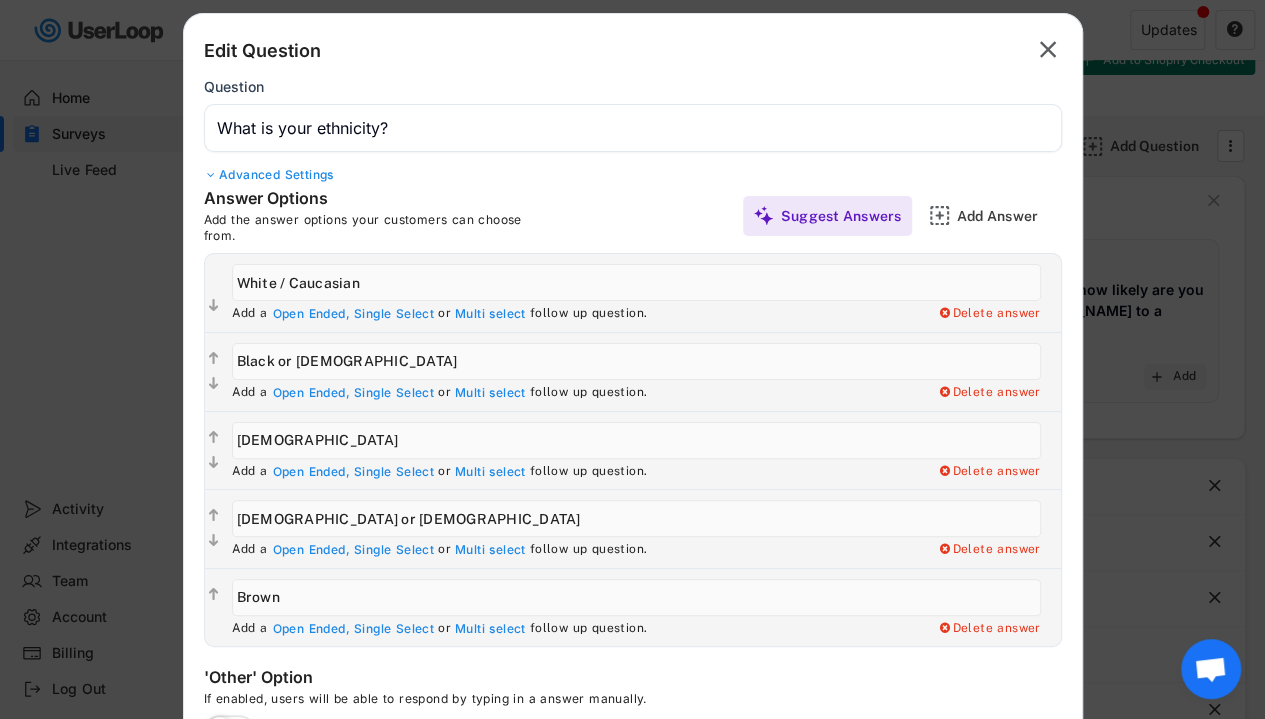 click at bounding box center (632, 359) 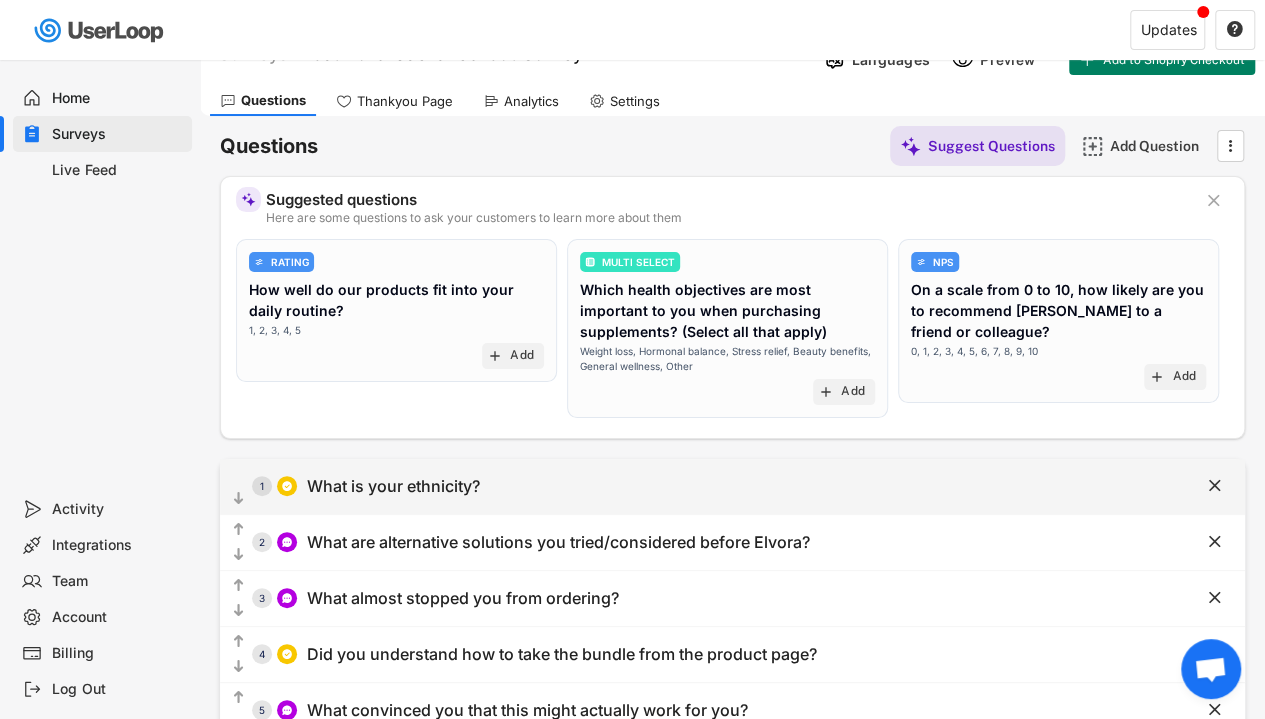 click on "

1 What is your ethnicity?" at bounding box center [682, 486] 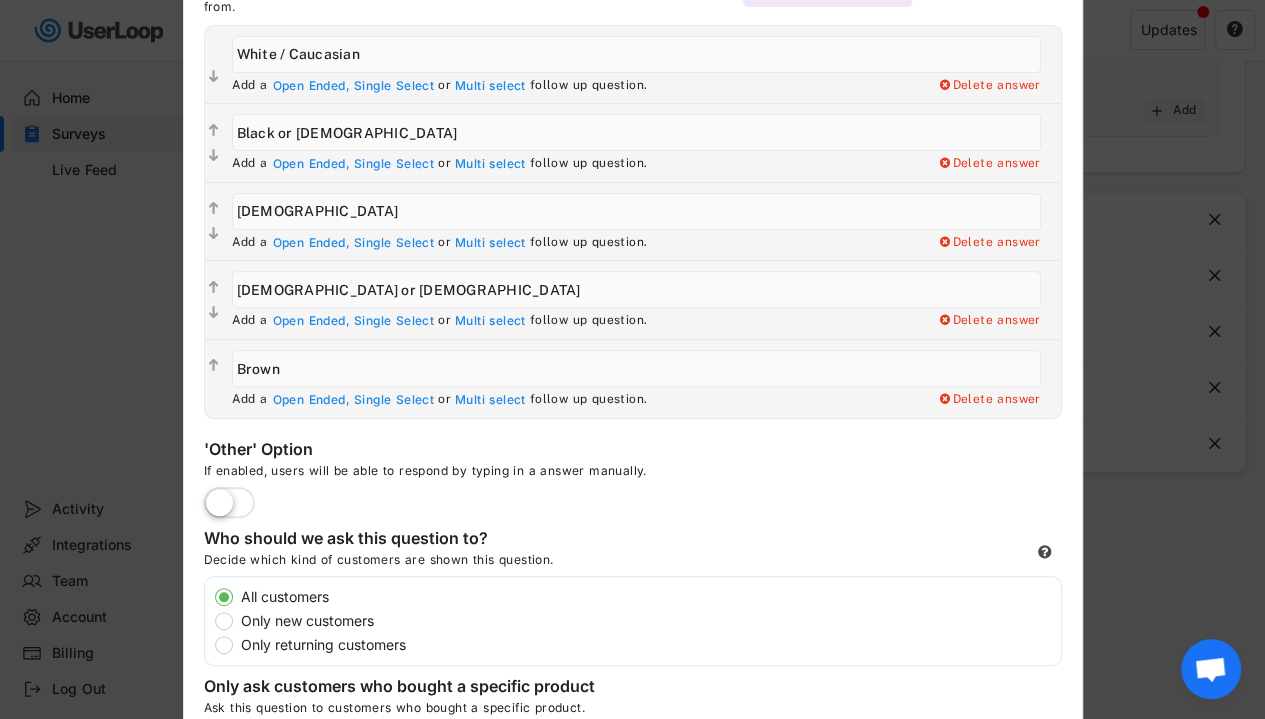 scroll, scrollTop: 304, scrollLeft: 0, axis: vertical 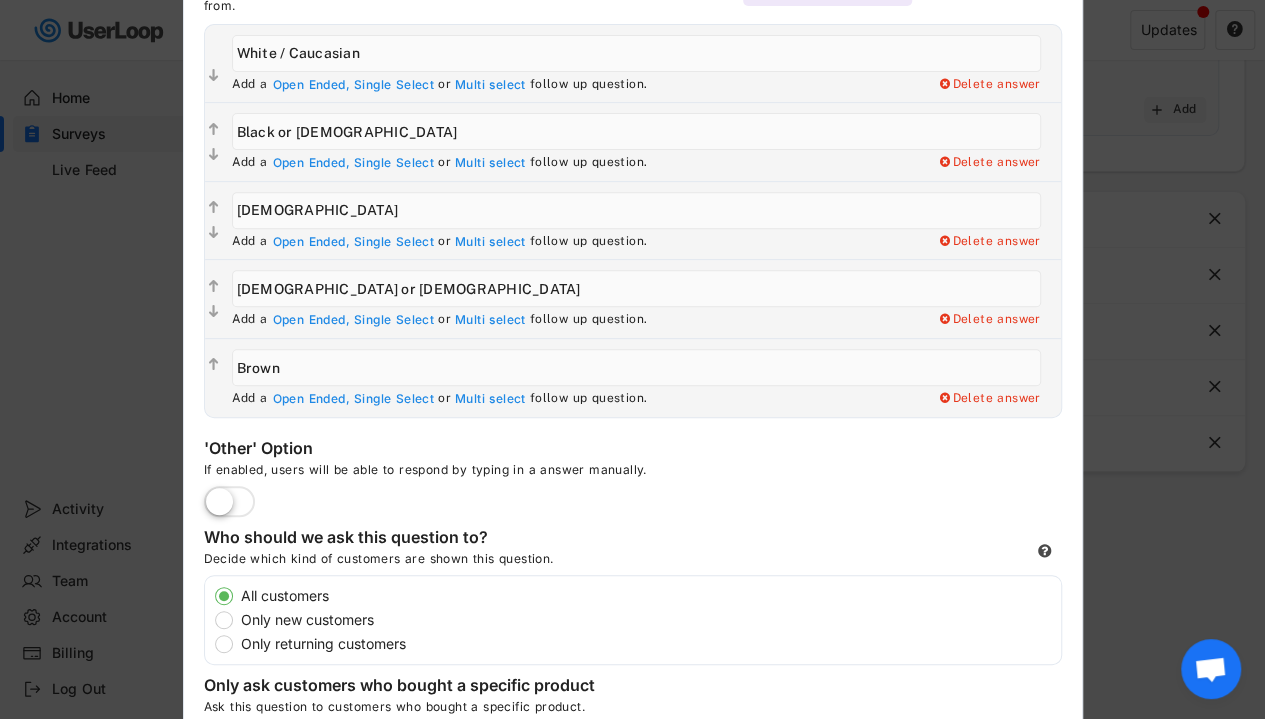 click at bounding box center [632, 359] 